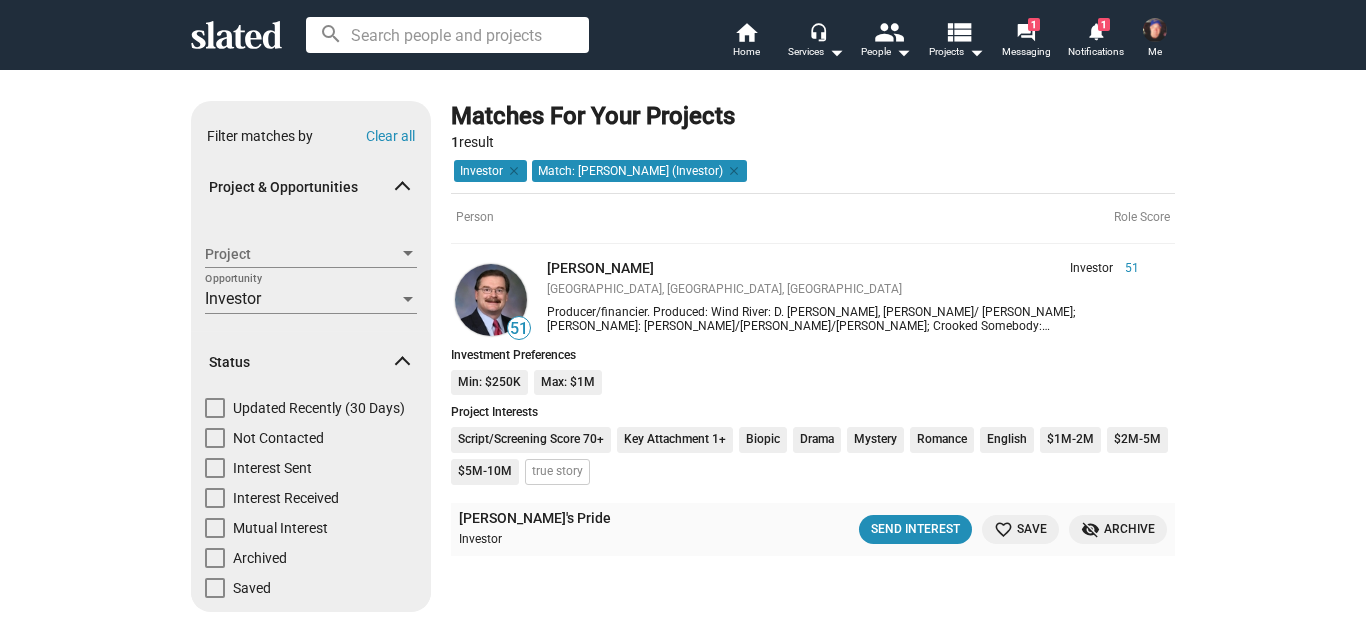 scroll, scrollTop: 0, scrollLeft: 0, axis: both 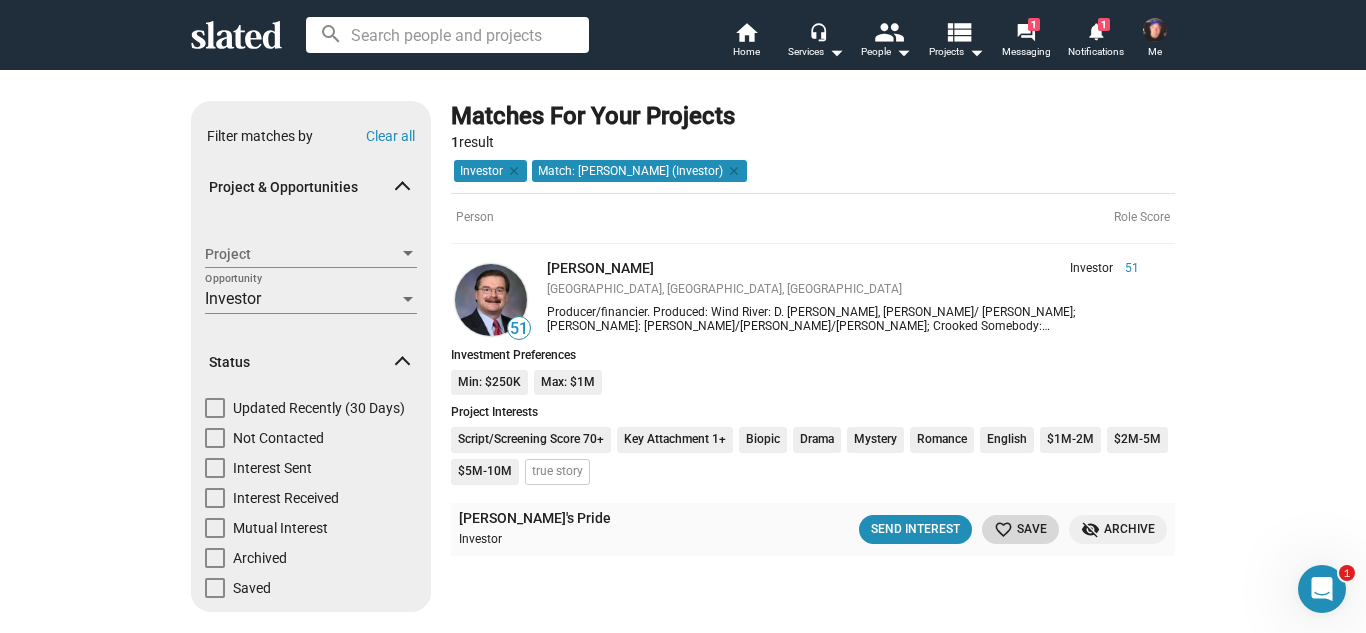 click on "favorite_border" 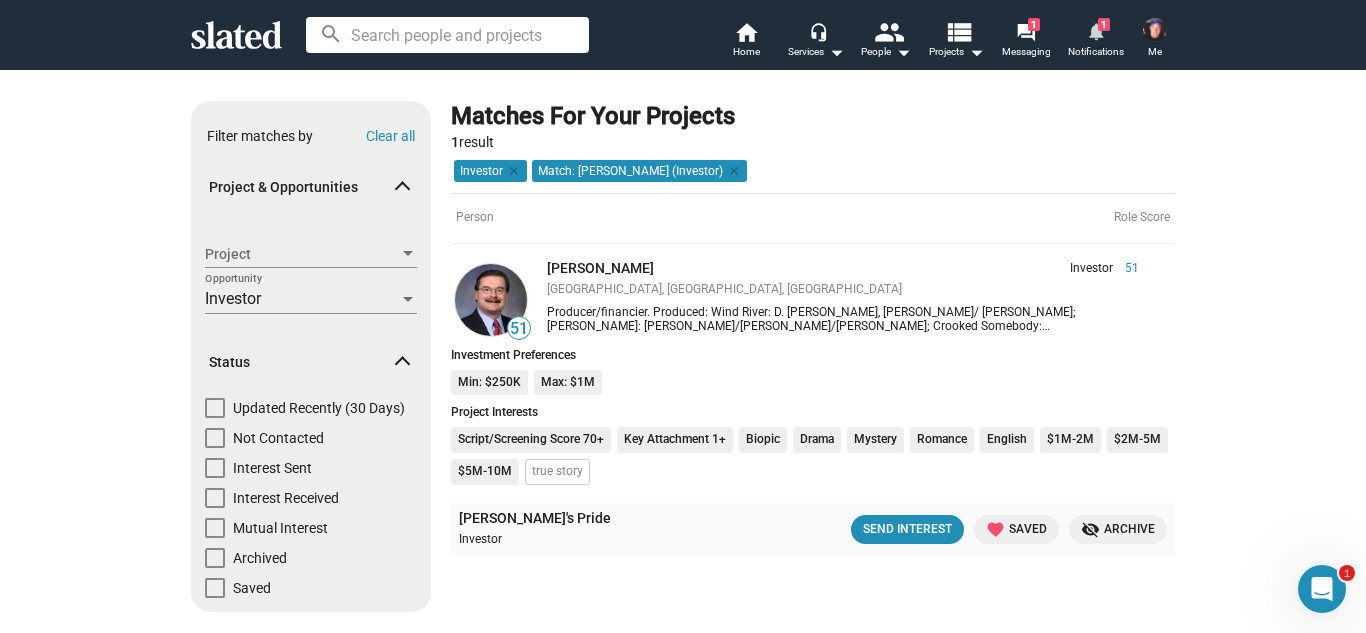 click on "notifications" at bounding box center [1095, 30] 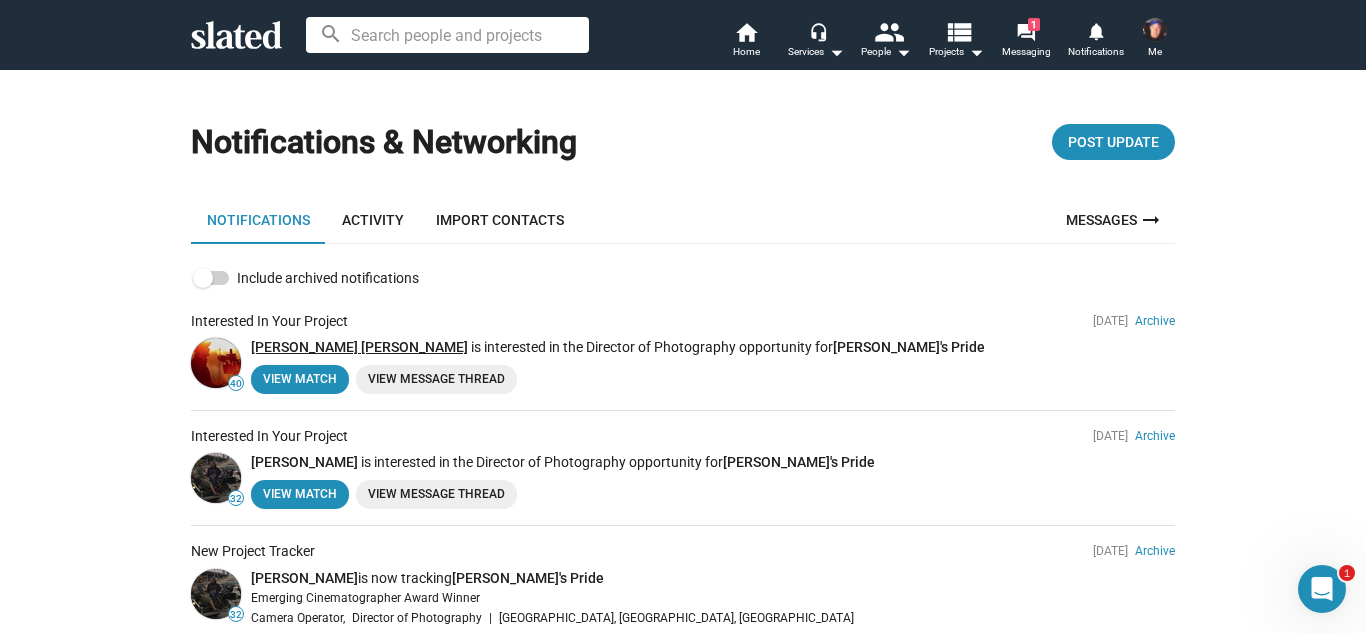 click on "[PERSON_NAME] [PERSON_NAME]" 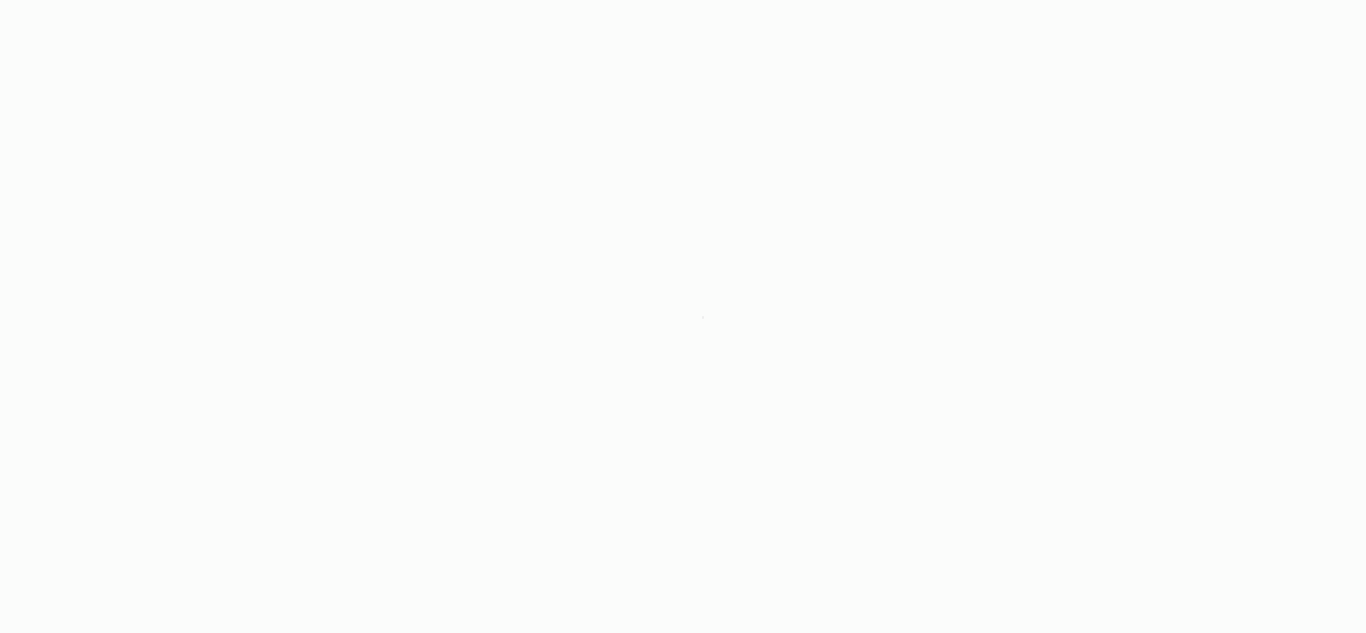 scroll, scrollTop: 0, scrollLeft: 0, axis: both 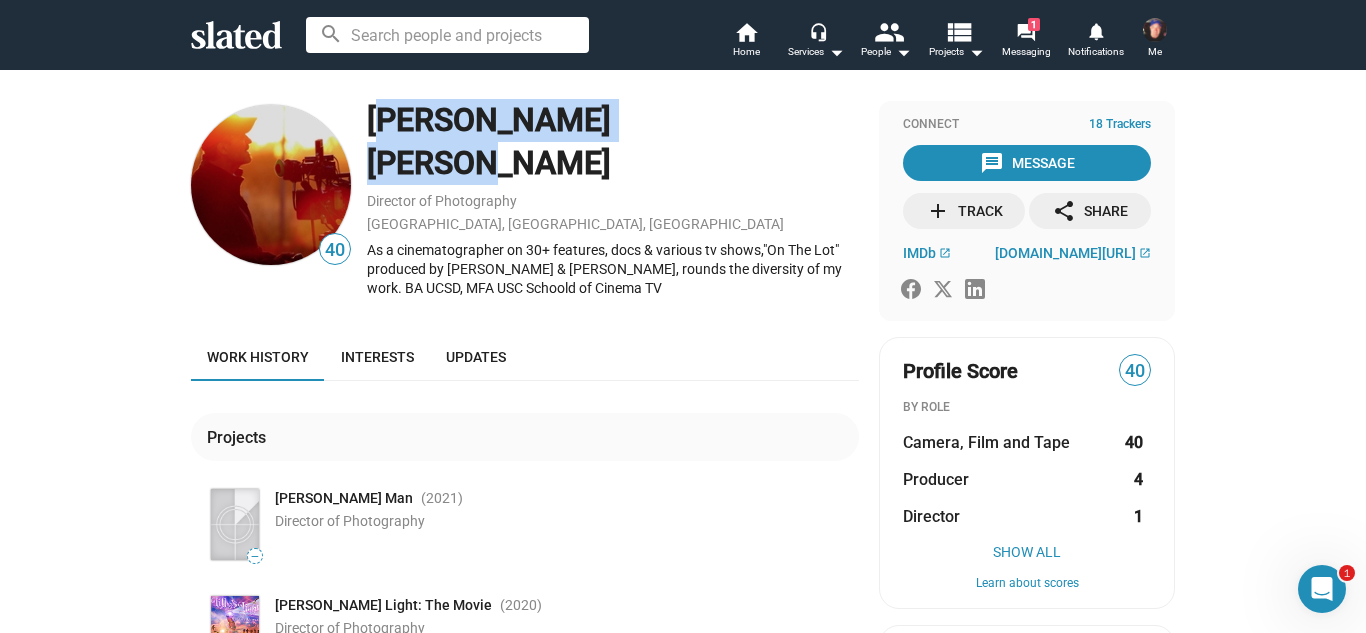 drag, startPoint x: 685, startPoint y: 107, endPoint x: 359, endPoint y: 113, distance: 326.0552 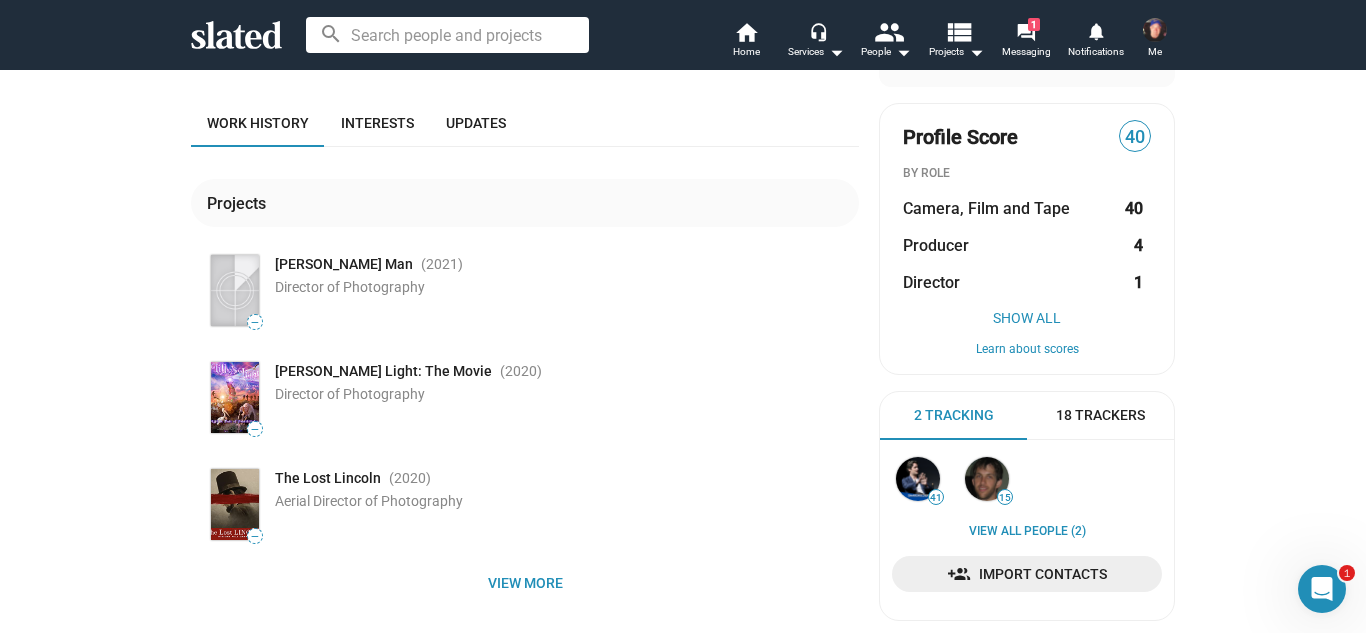 scroll, scrollTop: 0, scrollLeft: 0, axis: both 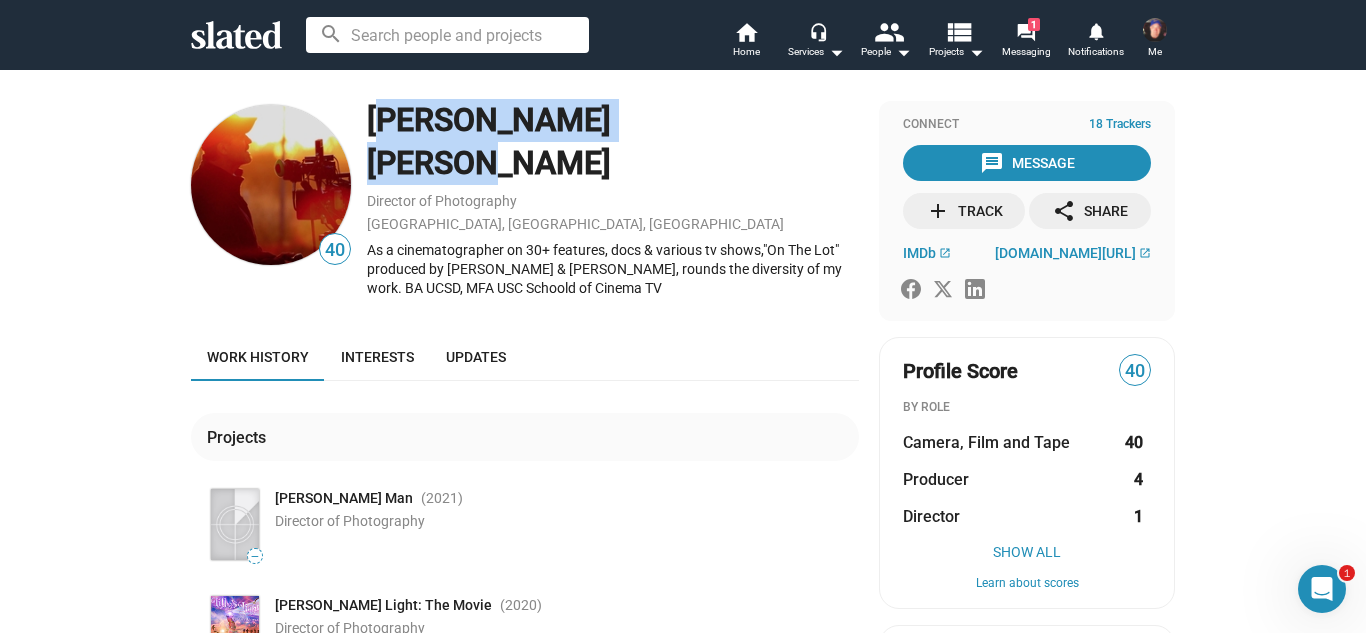 click on "[PERSON_NAME] [PERSON_NAME]" 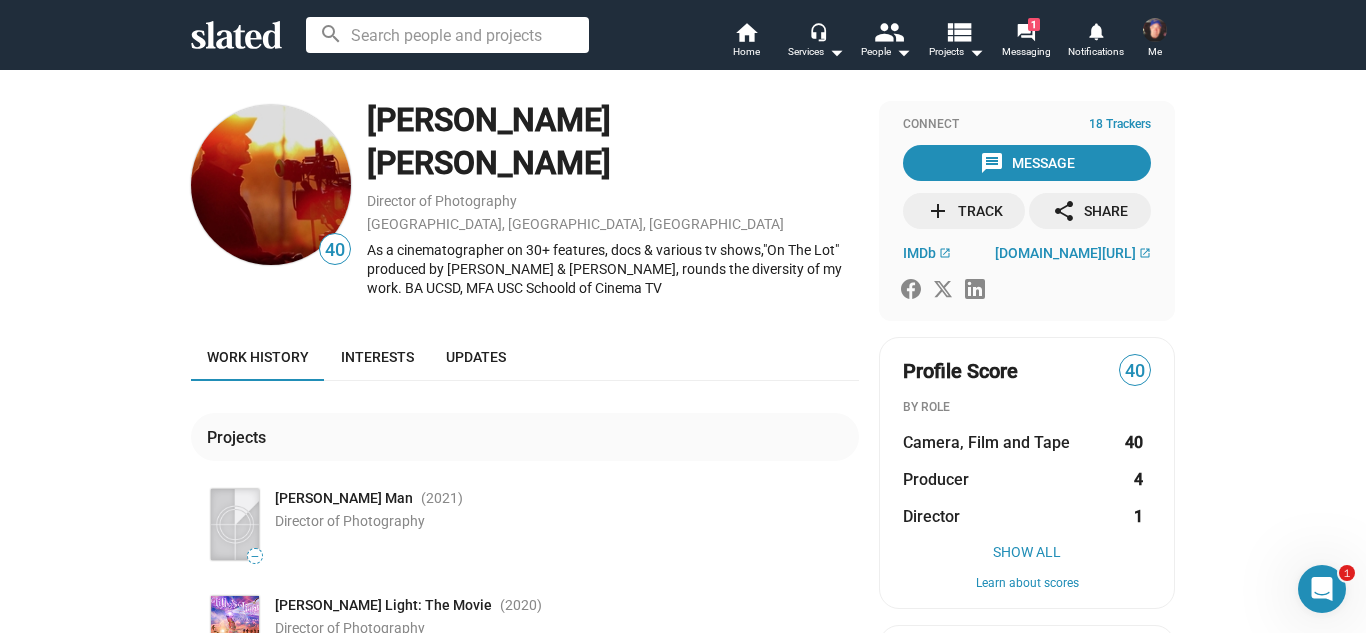 click on "As a cinematographer on 30+ features, docs & various tv shows,"On The Lot" produced by [PERSON_NAME] & [PERSON_NAME], rounds the diversity of my work.
BA UCSD,
MFA USC Schoold of Cinema TV" 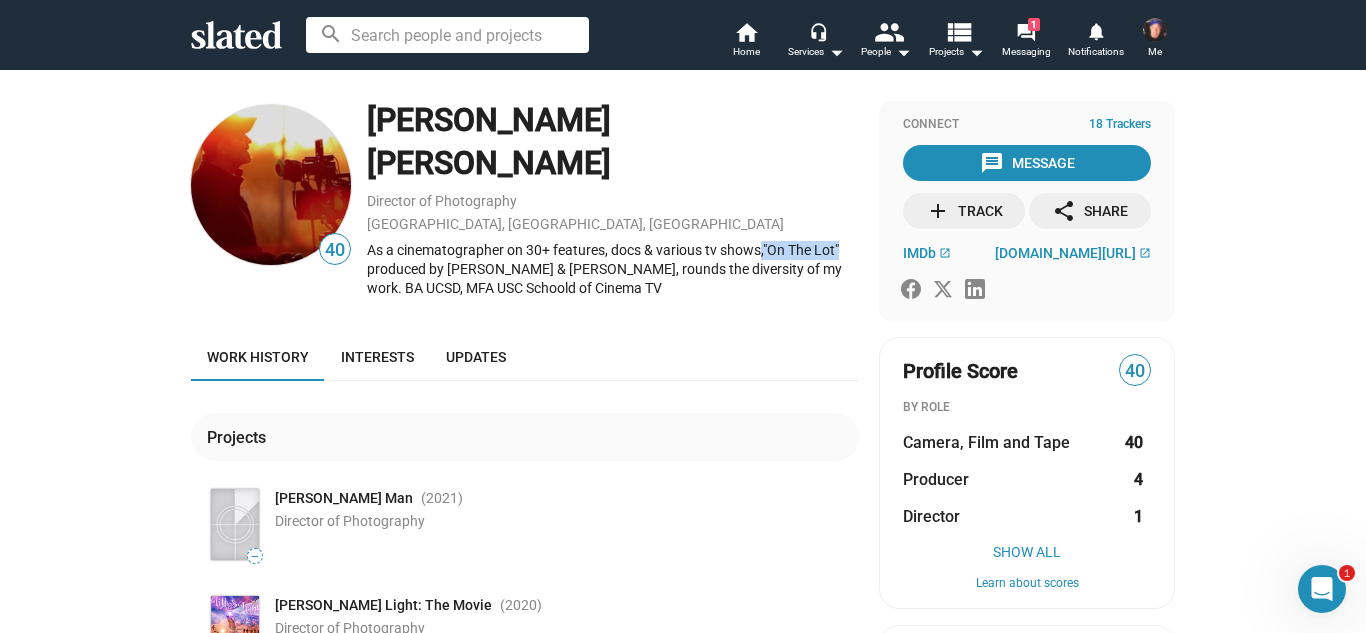 drag, startPoint x: 754, startPoint y: 208, endPoint x: 834, endPoint y: 204, distance: 80.09994 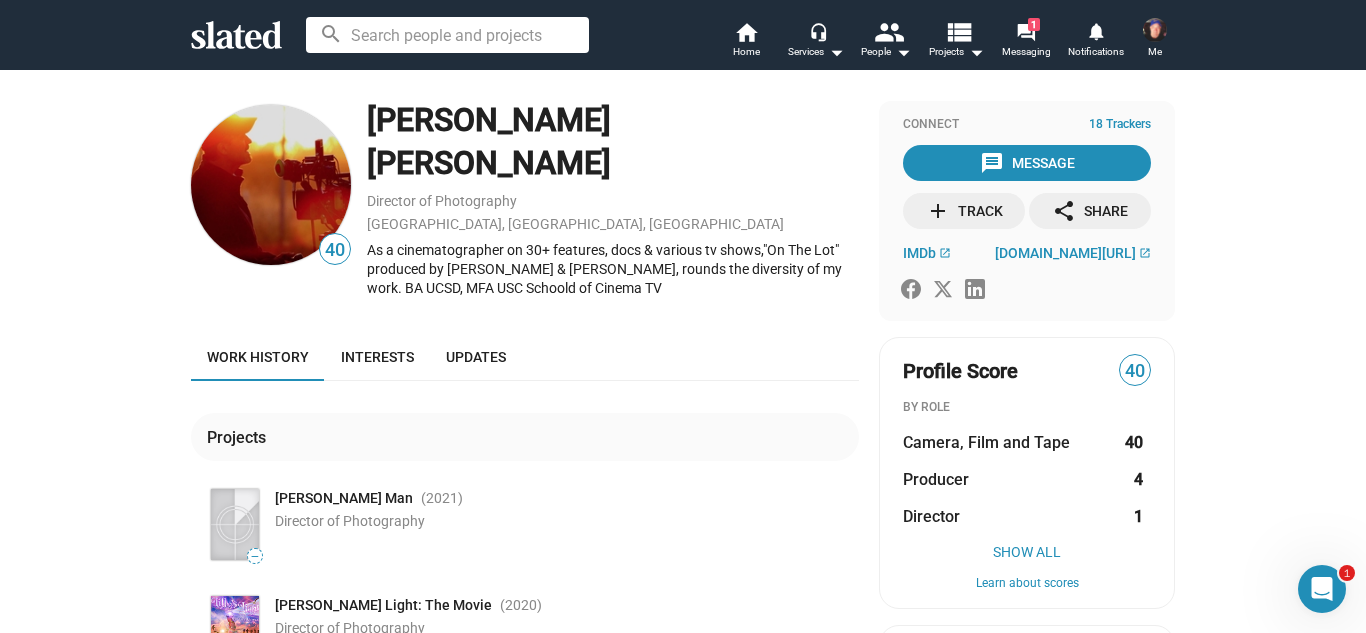 click on "As a cinematographer on 30+ features, docs & various tv shows,"On The Lot" produced by [PERSON_NAME] & [PERSON_NAME], rounds the diversity of my work.
BA UCSD,
MFA USC Schoold of Cinema TV" 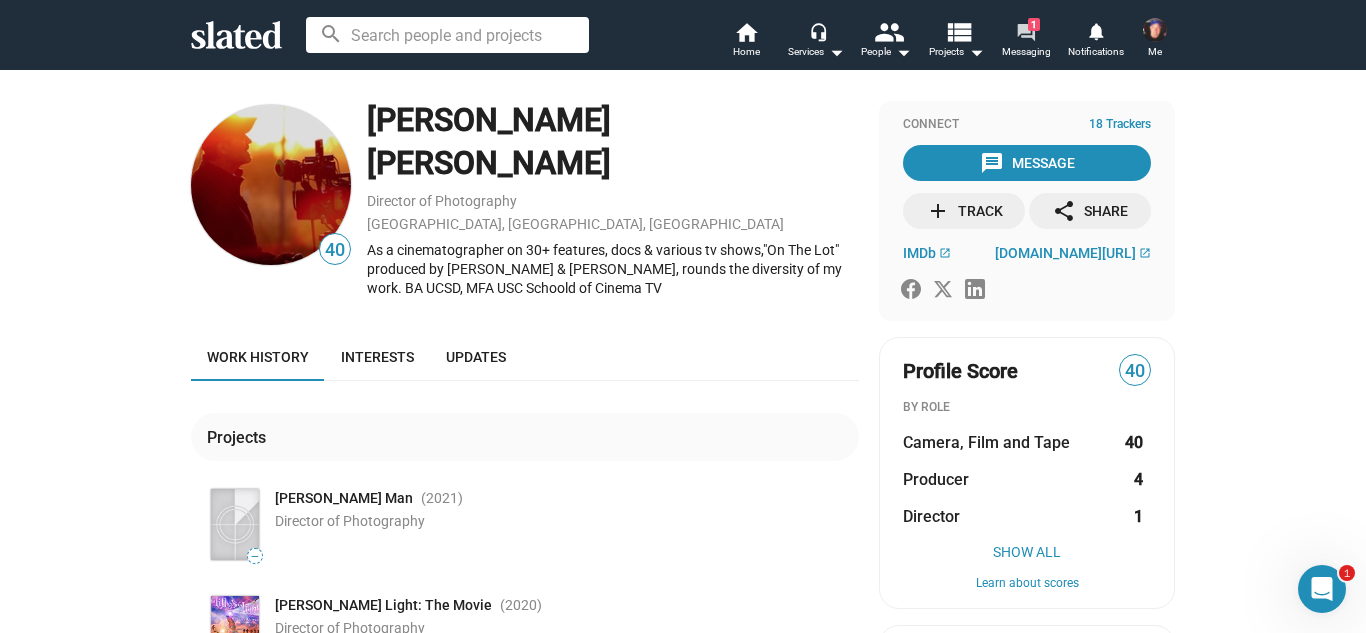 click on "forum" at bounding box center (1025, 31) 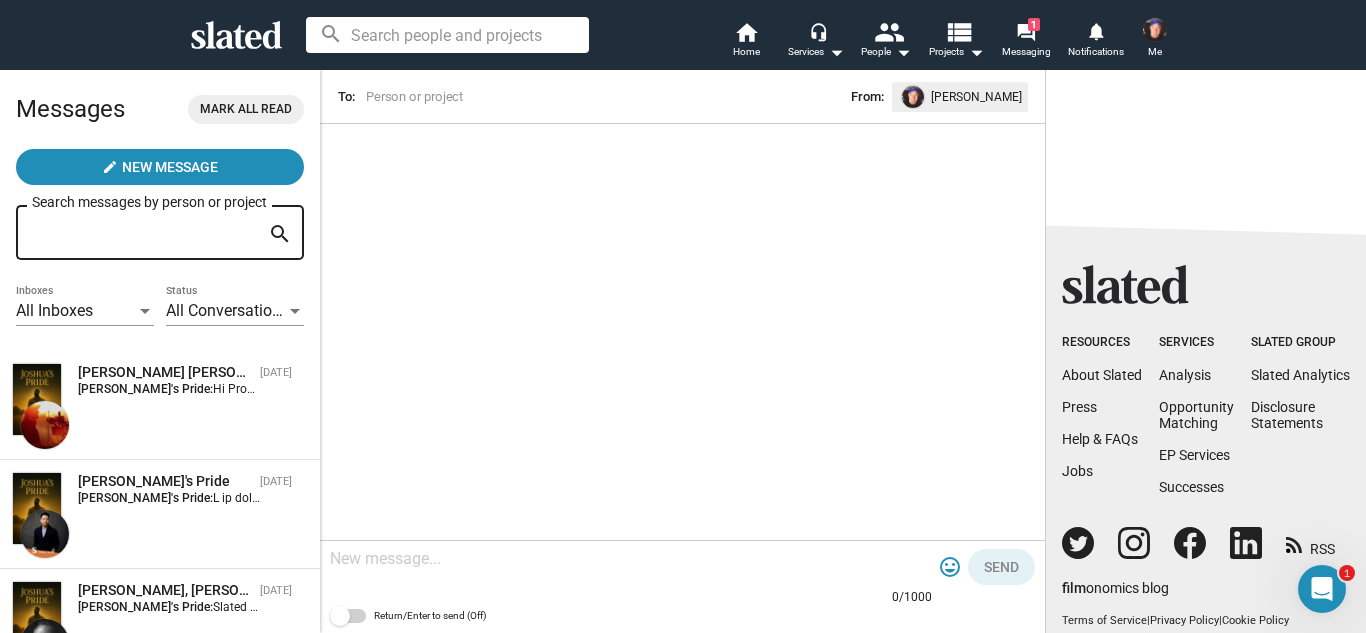 click at bounding box center [1206, 117] 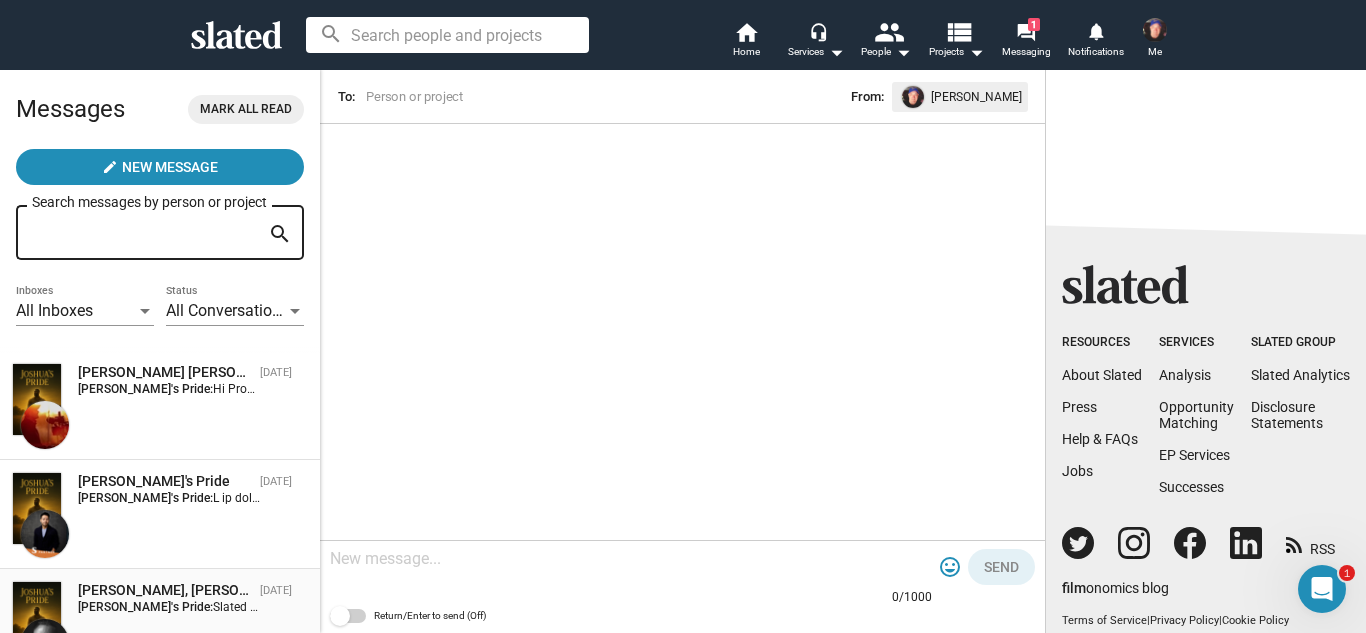 click on "[PERSON_NAME], [PERSON_NAME]'s Pride" at bounding box center (165, 590) 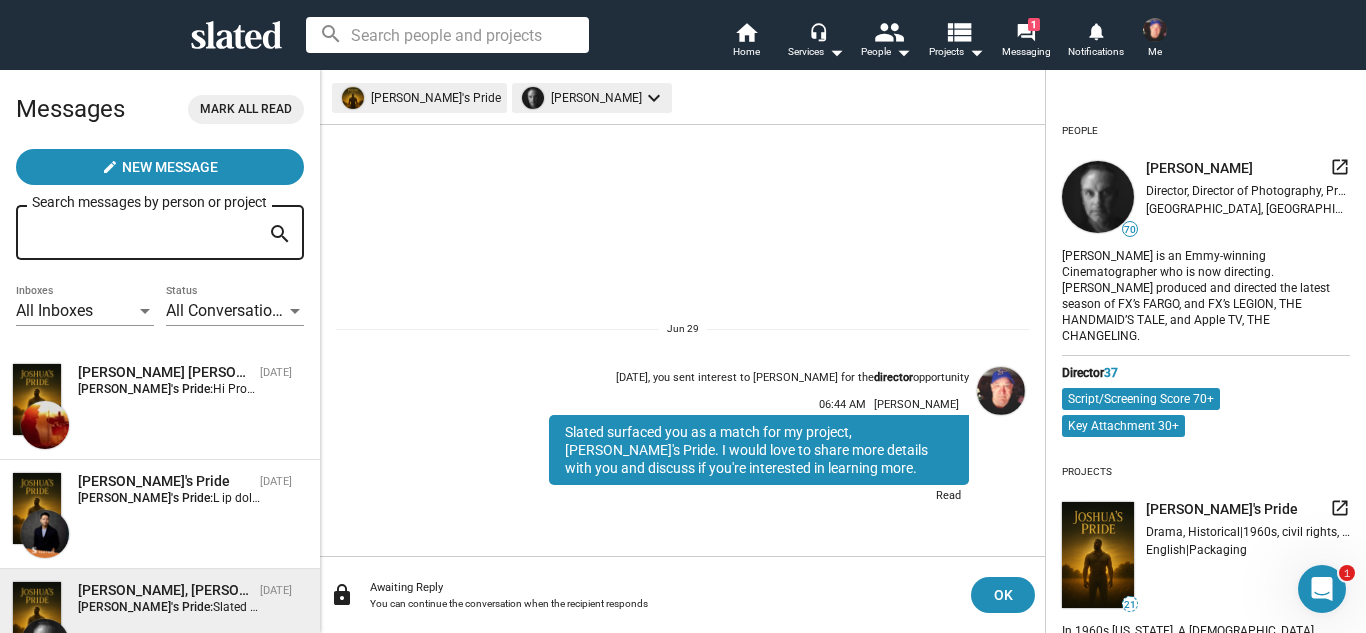 click on "[PERSON_NAME], [PERSON_NAME]'s Pride" at bounding box center (165, 590) 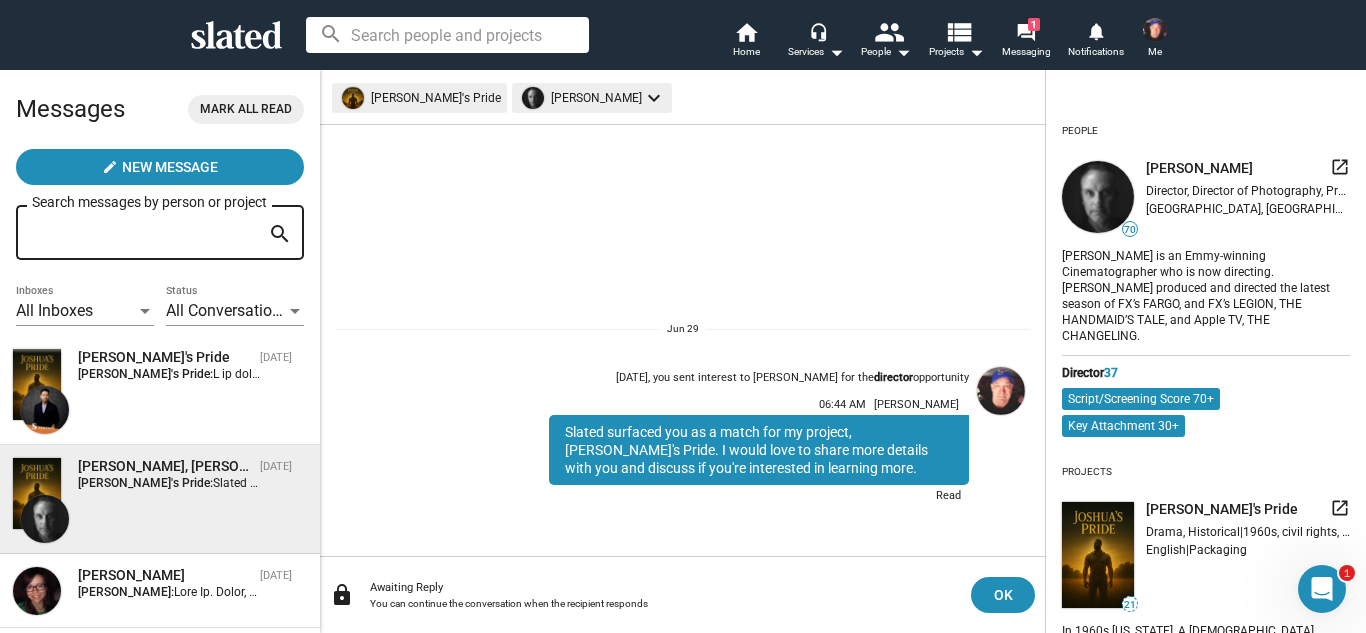 scroll, scrollTop: 134, scrollLeft: 0, axis: vertical 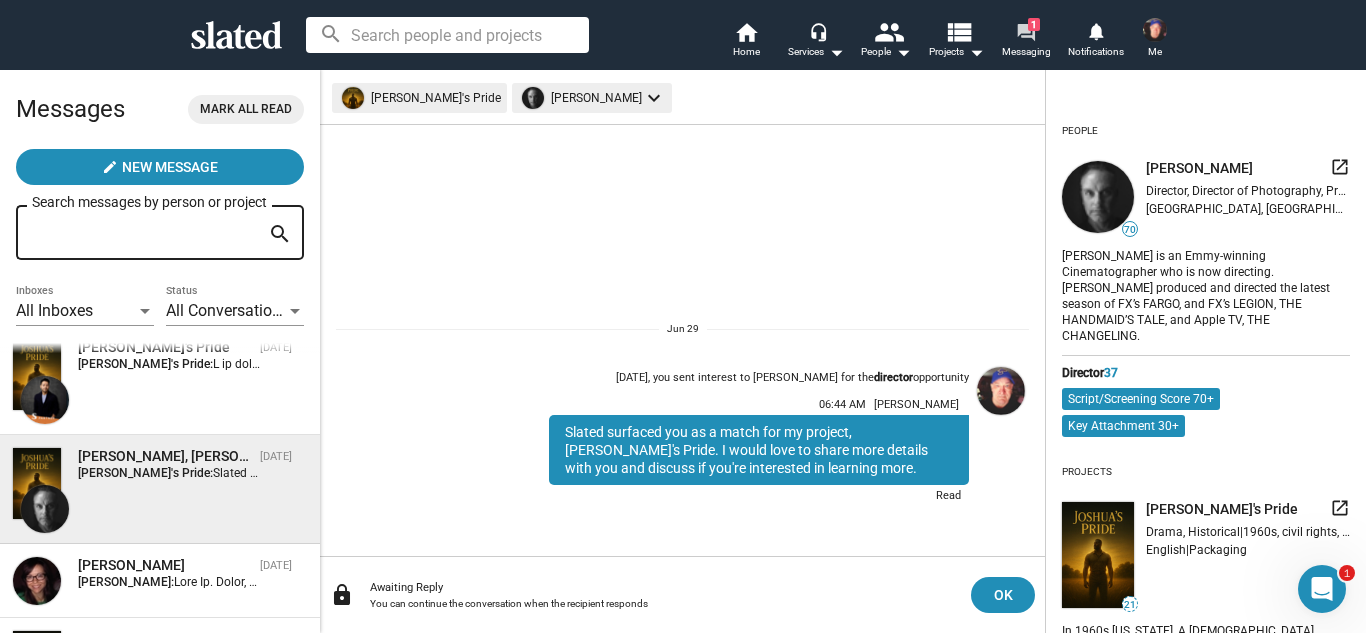 click on "forum" at bounding box center [1025, 31] 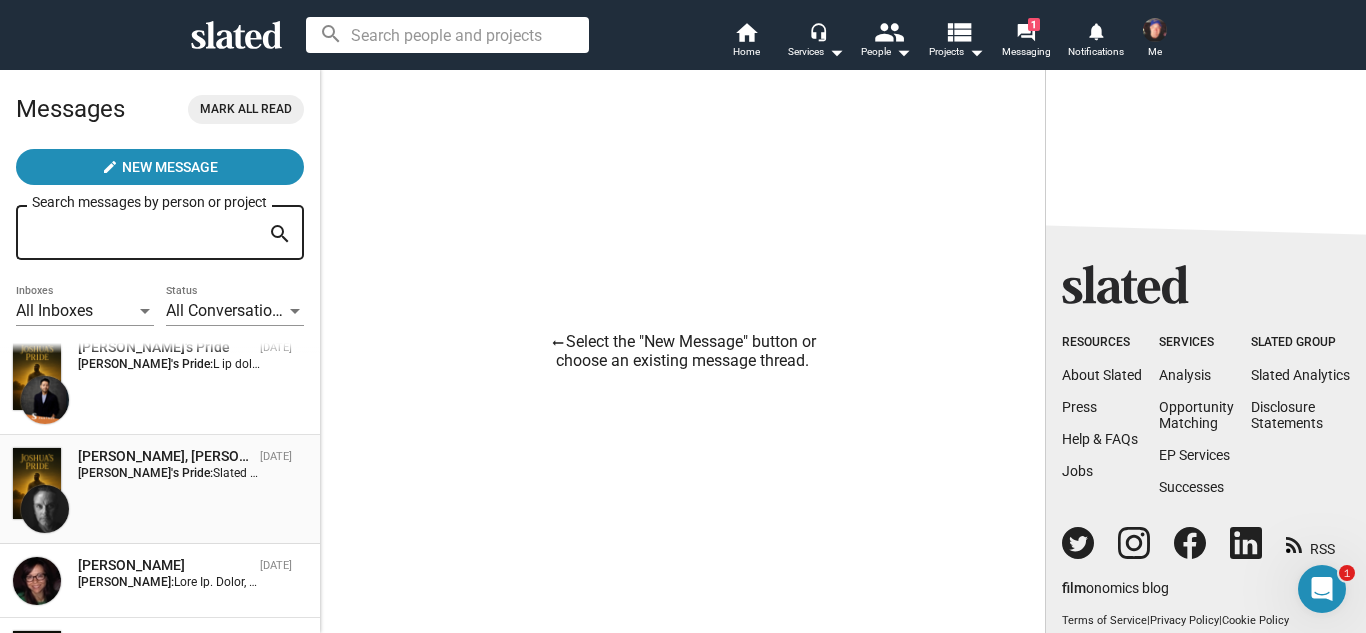 click on "[PERSON_NAME], [PERSON_NAME]'s Pride [DATE] [PERSON_NAME]'s Pride:  Slated surfaced you as a match for my project, [PERSON_NAME]'s Pride. I would love to share more details with you and discuss if you're interested in learning more." at bounding box center (160, 489) 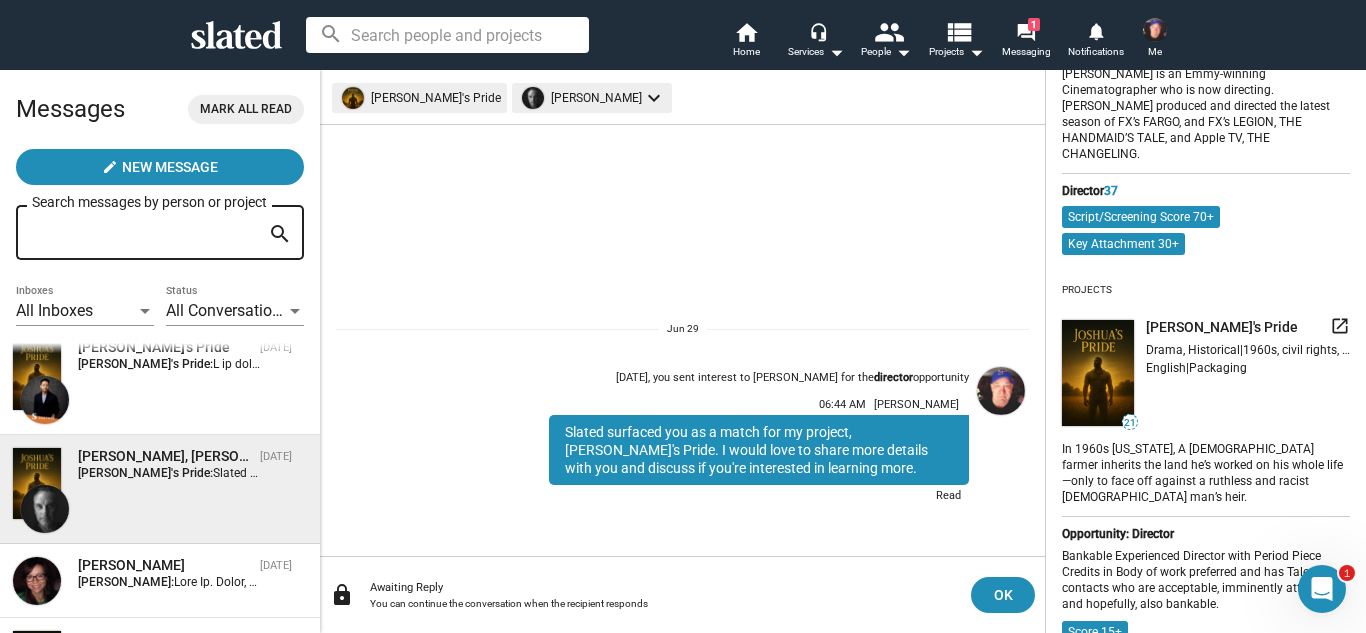 scroll, scrollTop: 185, scrollLeft: 0, axis: vertical 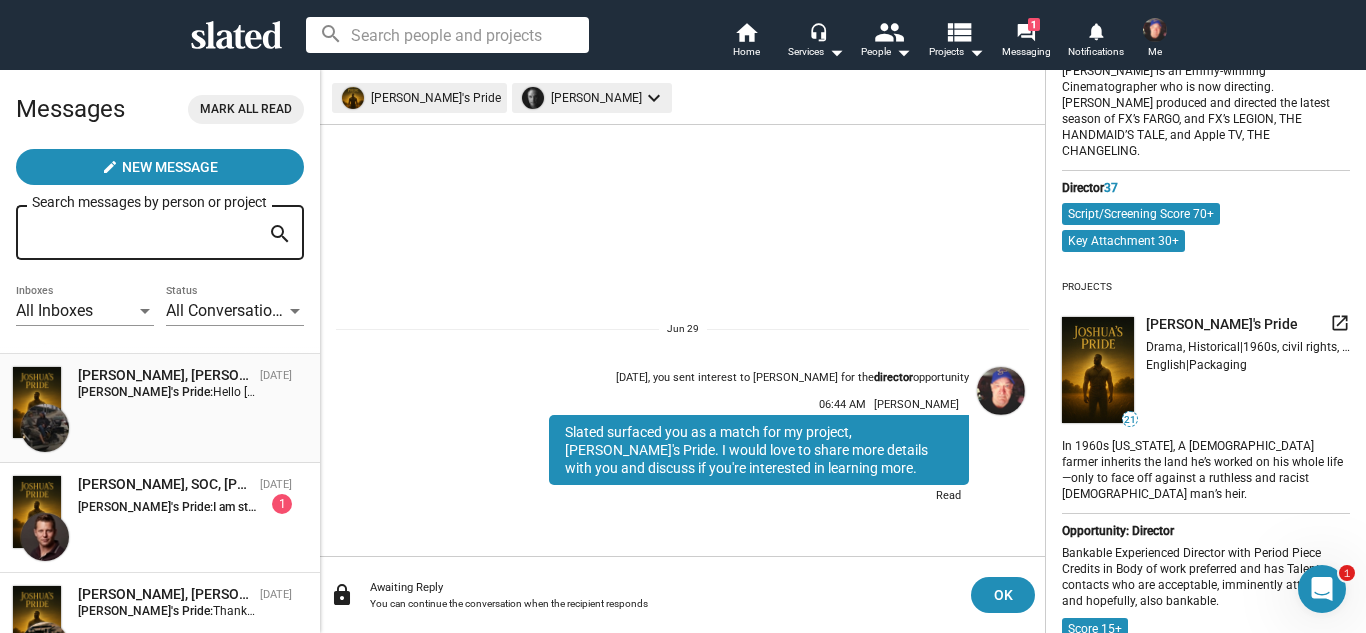 click on "[PERSON_NAME]'s Pride:" at bounding box center [145, 392] 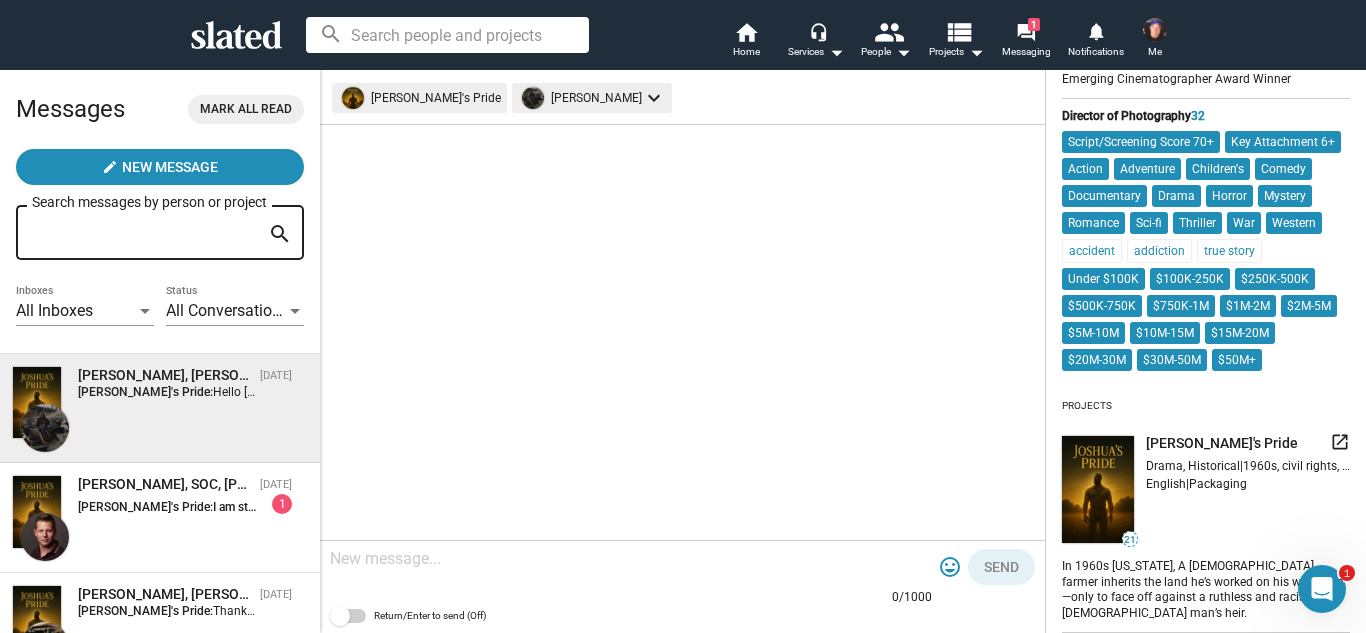 scroll, scrollTop: 185, scrollLeft: 0, axis: vertical 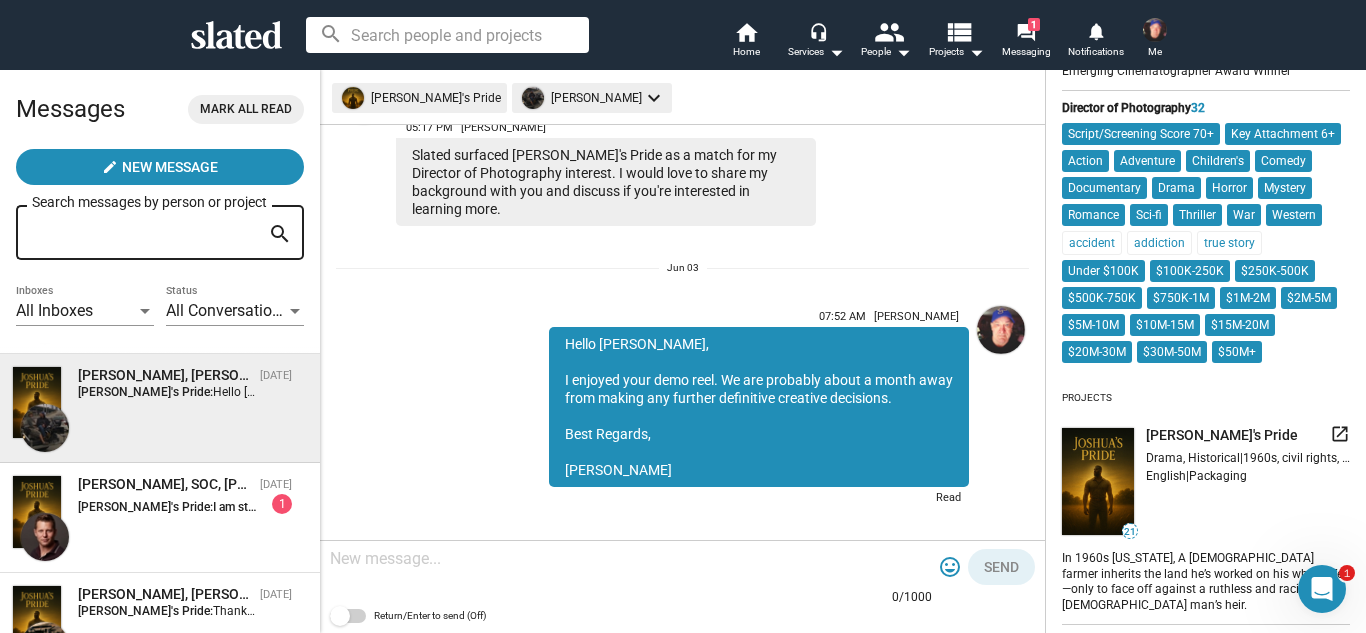 drag, startPoint x: 649, startPoint y: 451, endPoint x: 545, endPoint y: 329, distance: 160.3122 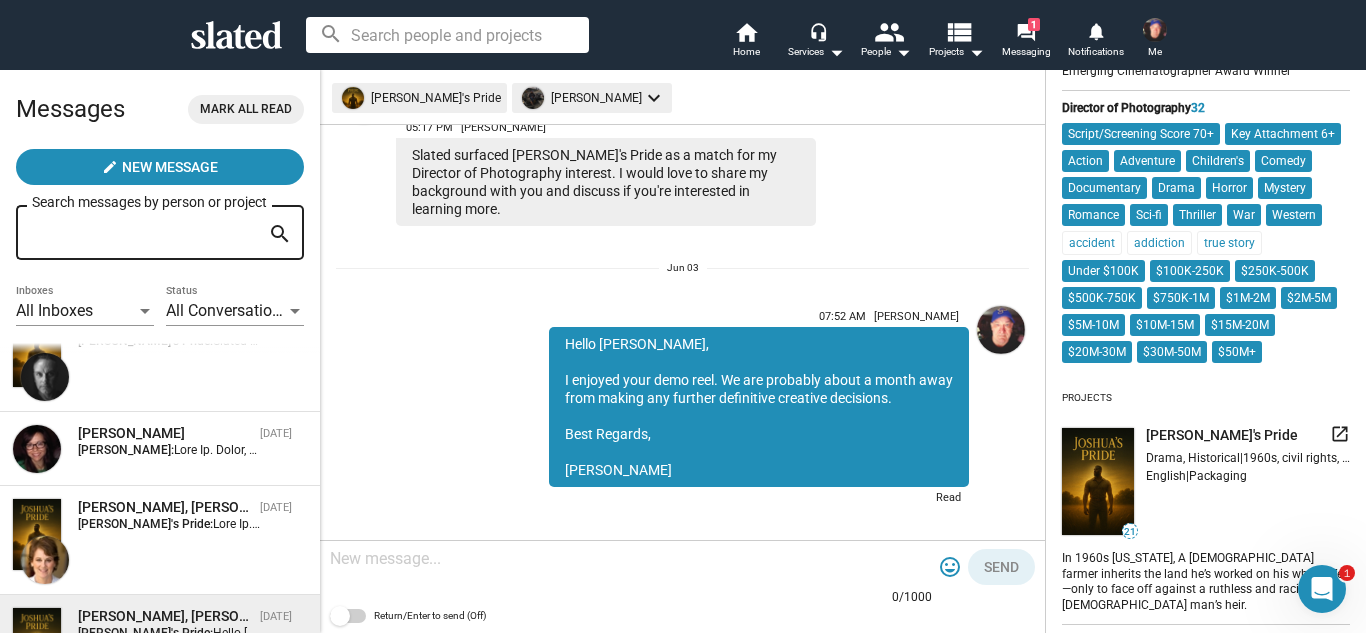 scroll, scrollTop: 174, scrollLeft: 0, axis: vertical 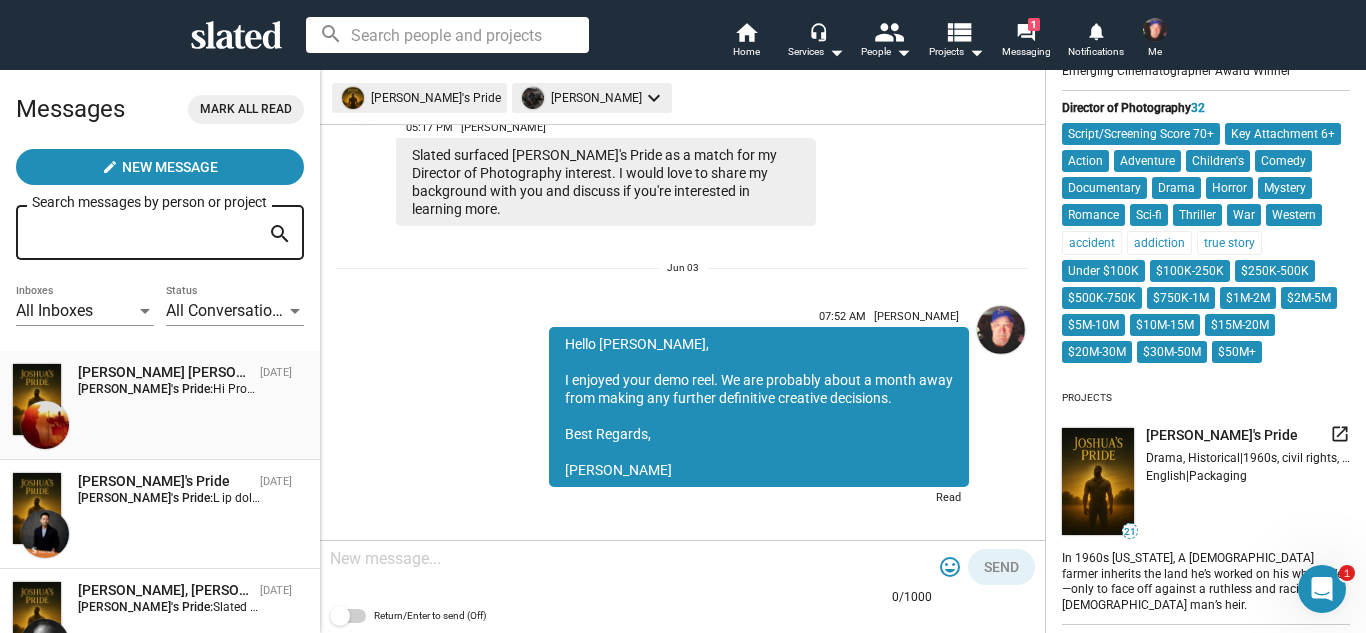 click on "[PERSON_NAME] [PERSON_NAME], [PERSON_NAME]'s Pride [DATE] [PERSON_NAME]'s Pride:  Hi Production Team,
'Slated referred me to your project, [PERSON_NAME]'s Pride, with my DP profile - congratulations on this exciting project!
I'm [PERSON_NAME] [PERSON_NAME], a cinematographer with 20+ features under my belt, from [PERSON_NAME] Co.'s "Scary Movie 5" to Disney's "Dinosaur." I specialize in bringing authentic visual storytelling to both indie gems and studio productions.
Your project caught my attention because of it's Dramatic/Historical elements. I'd love to discuss how my experience can serve your creative vision and help bring [PERSON_NAME]'s Pride to life visually.
Check out my reel at [DOMAIN_NAME] - I think you'll find work that aligns with your project's needs.
Available for a brief call to explore collaboration possibilities.
[PERSON_NAME] [PERSON_NAME]
USC School of Cinematic Arts
[EMAIL_ADDRESS][DOMAIN_NAME]
[PHONE_NUMBER] | (888) FILMING" at bounding box center [160, 405] 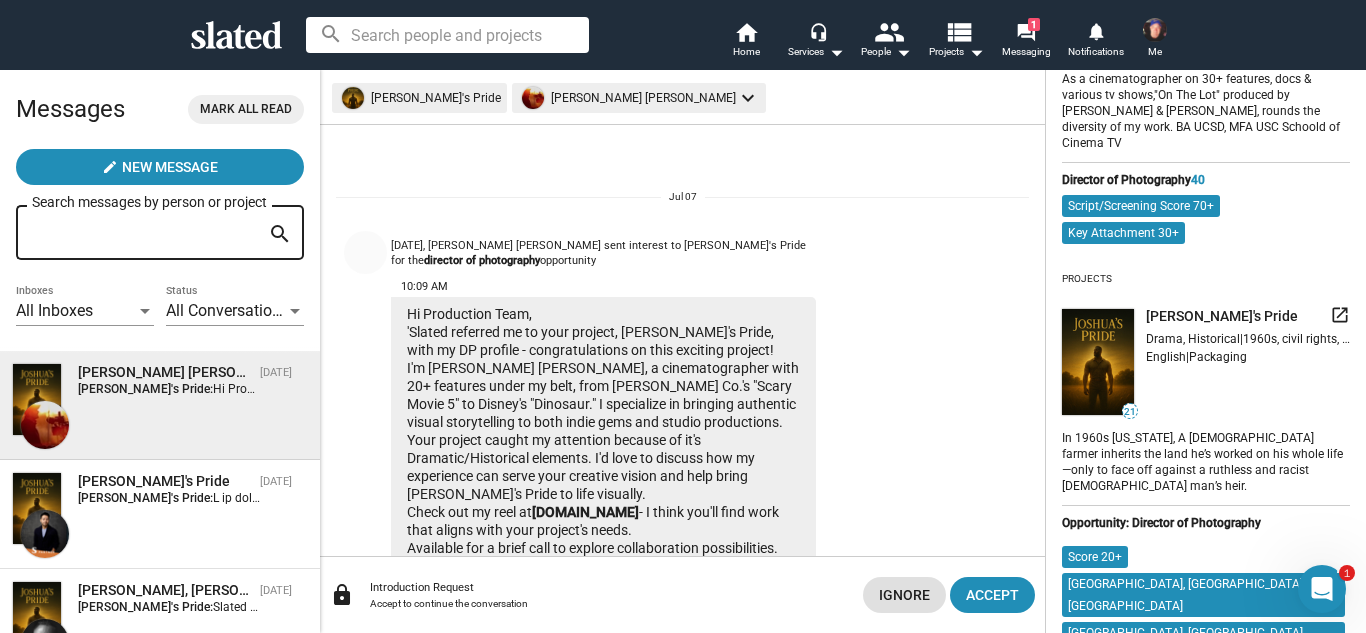 scroll, scrollTop: 185, scrollLeft: 0, axis: vertical 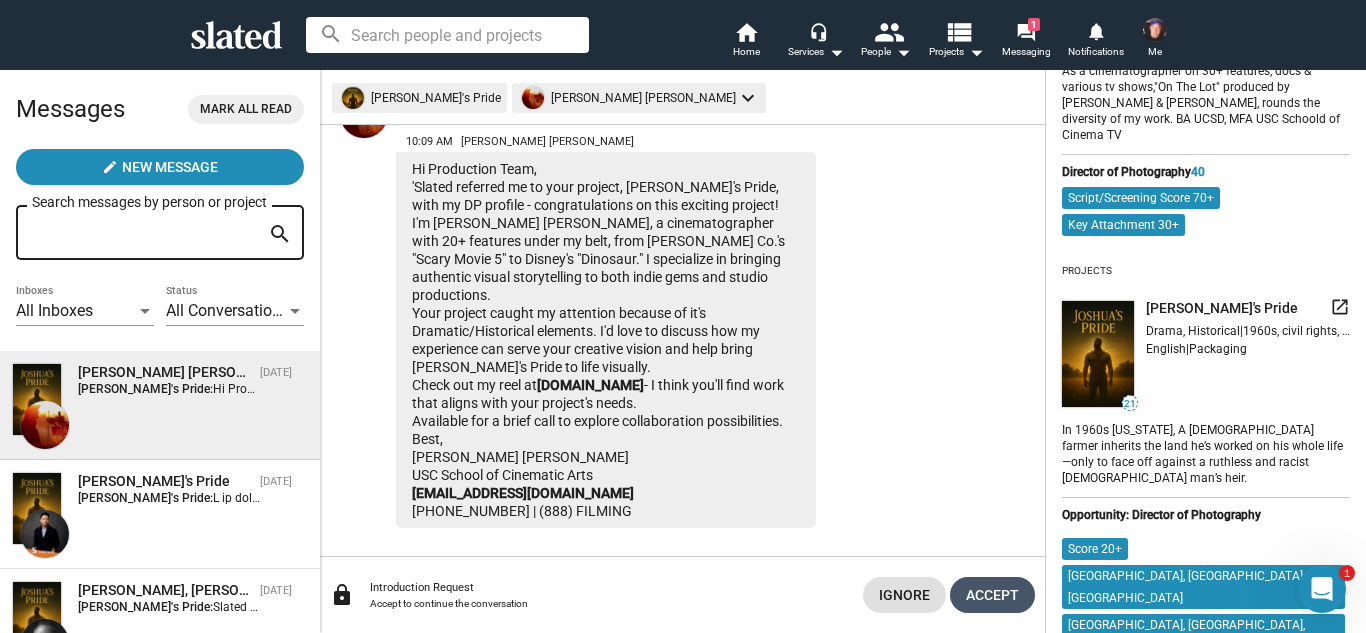 click on "Accept" 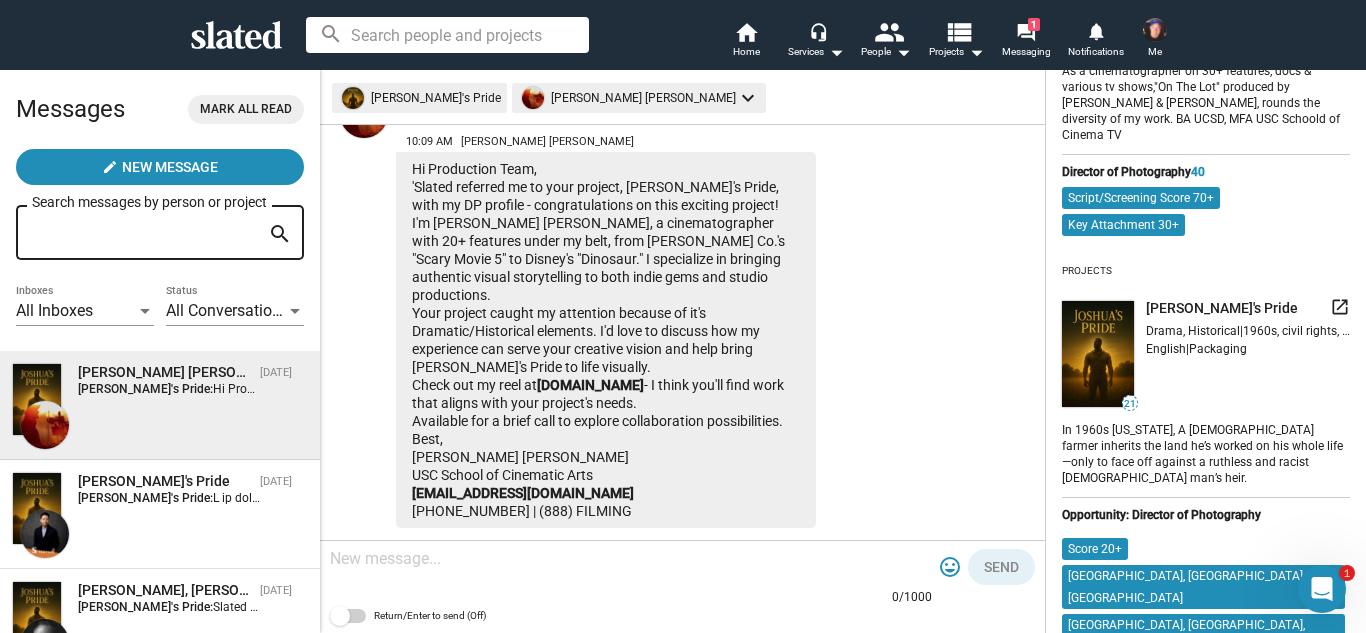click 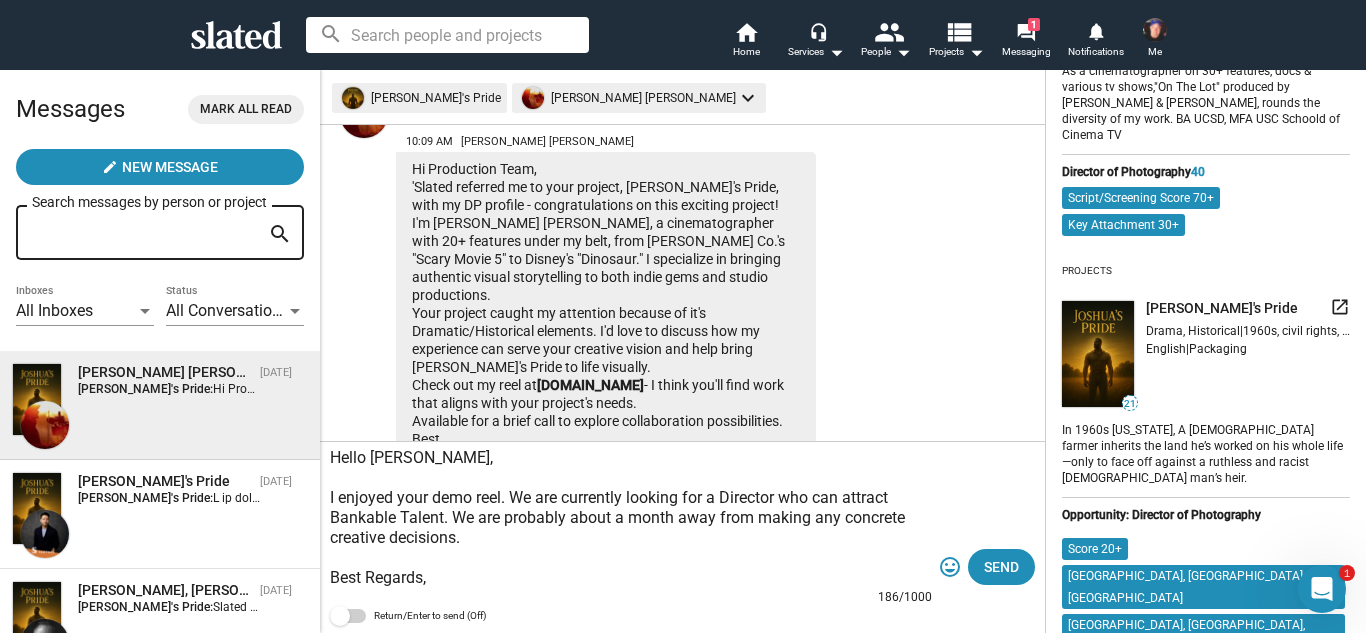 scroll, scrollTop: 39, scrollLeft: 0, axis: vertical 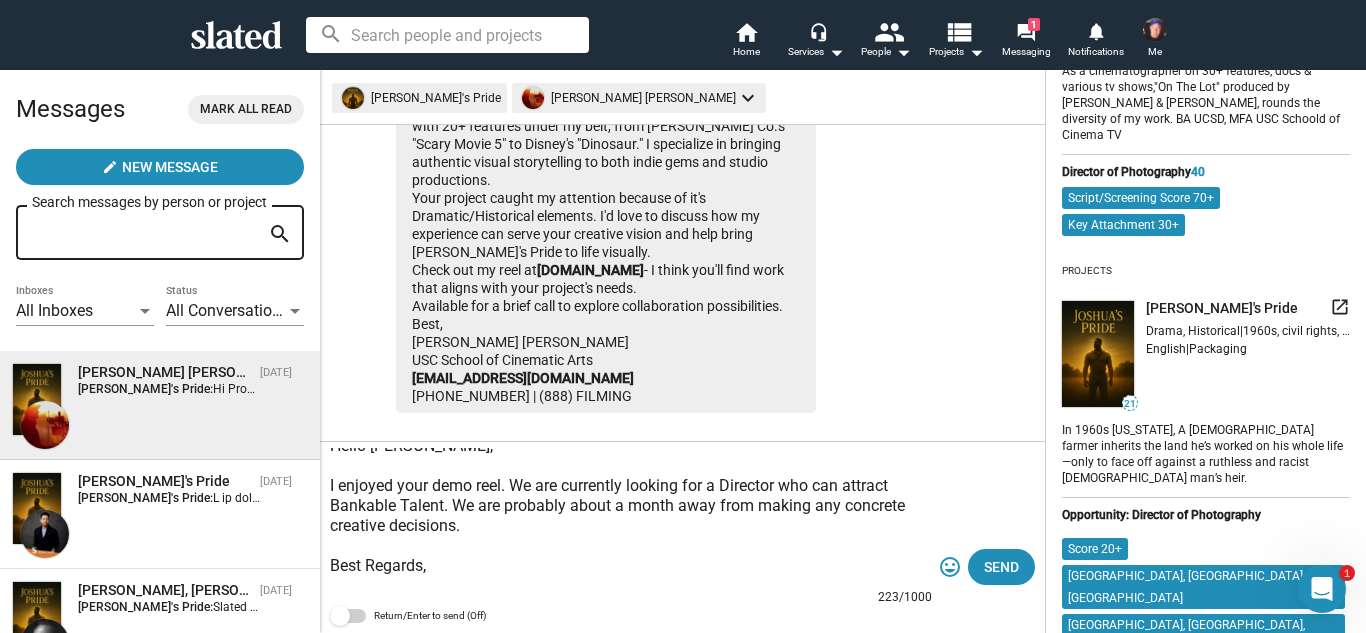 click on "Hello [PERSON_NAME],
I enjoyed your demo reel. We are currently looking for a Director who can attract Bankable Talent. We are probably about a month away from making any concrete creative decisions.
Best Regards,
[PERSON_NAME]
[PHONE_NUMBER]
[EMAIL_ADDRESS][DOMAIN_NAME]" at bounding box center [631, 518] 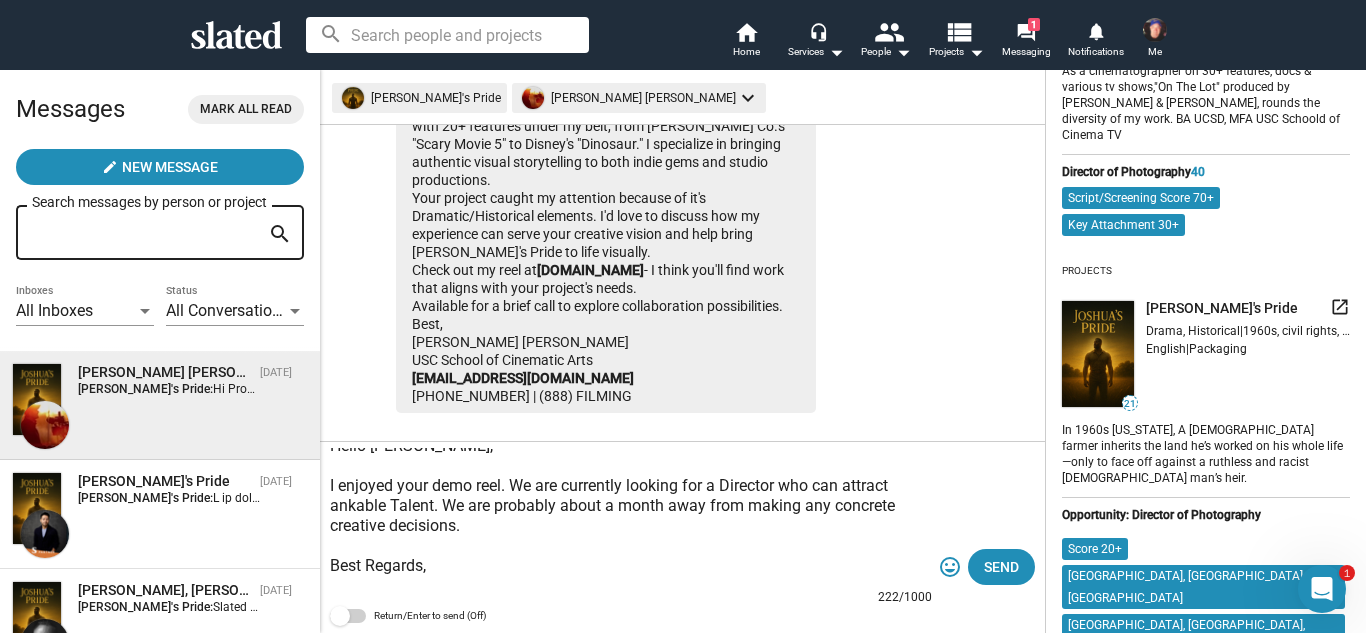 type on "Hello [PERSON_NAME],
I enjoyed your demo reel. We are currently looking for a Director who can attract bankable Talent. We are probably about a month away from making any concrete creative decisions.
Best Regards,
[PERSON_NAME]
[PHONE_NUMBER]
[EMAIL_ADDRESS][DOMAIN_NAME]" 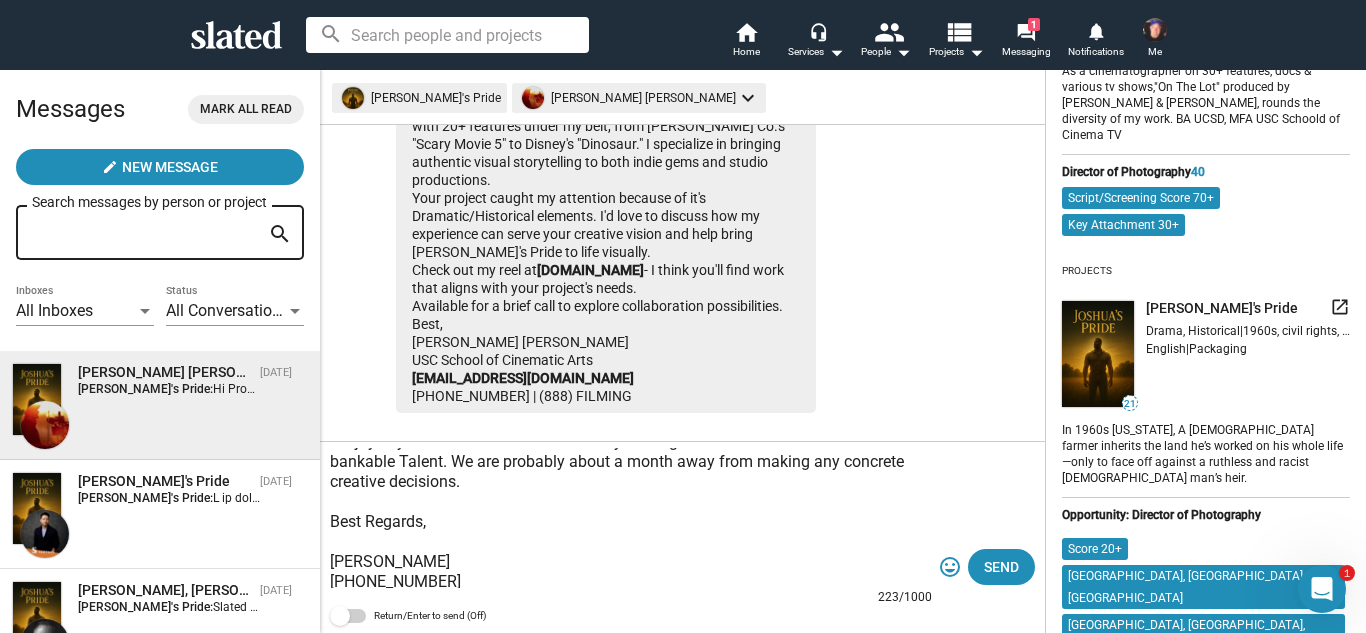 scroll, scrollTop: 100, scrollLeft: 0, axis: vertical 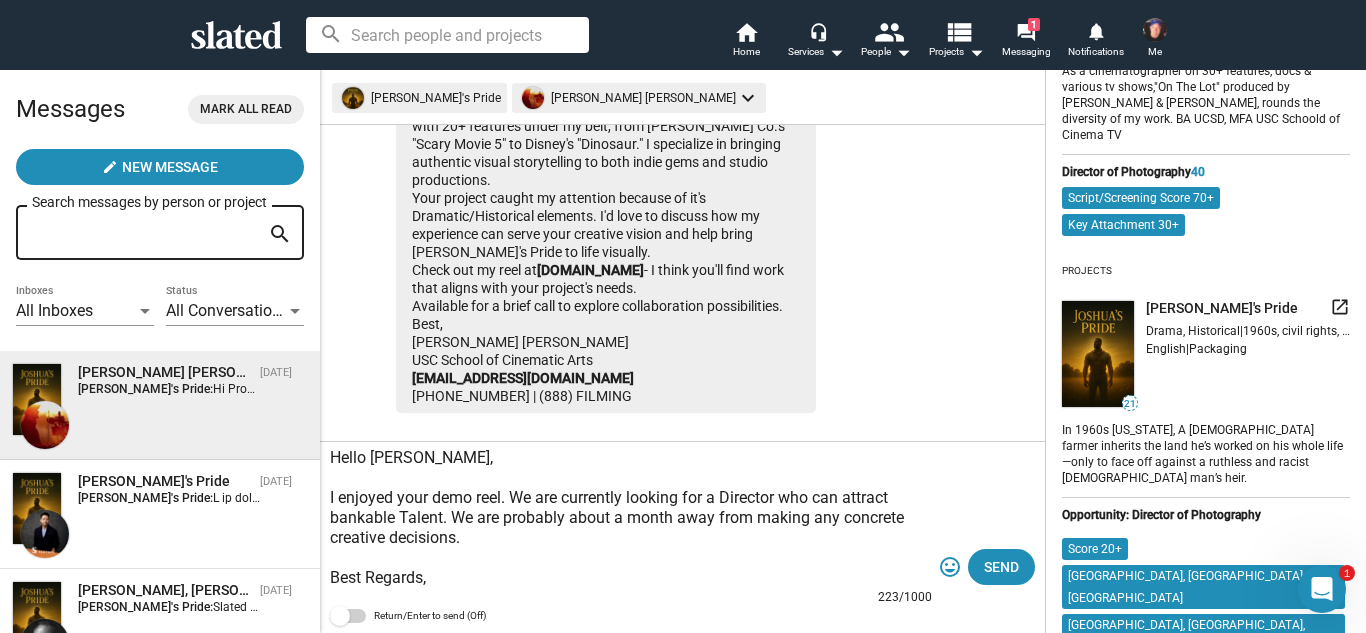 drag, startPoint x: 546, startPoint y: 570, endPoint x: 331, endPoint y: 452, distance: 245.25293 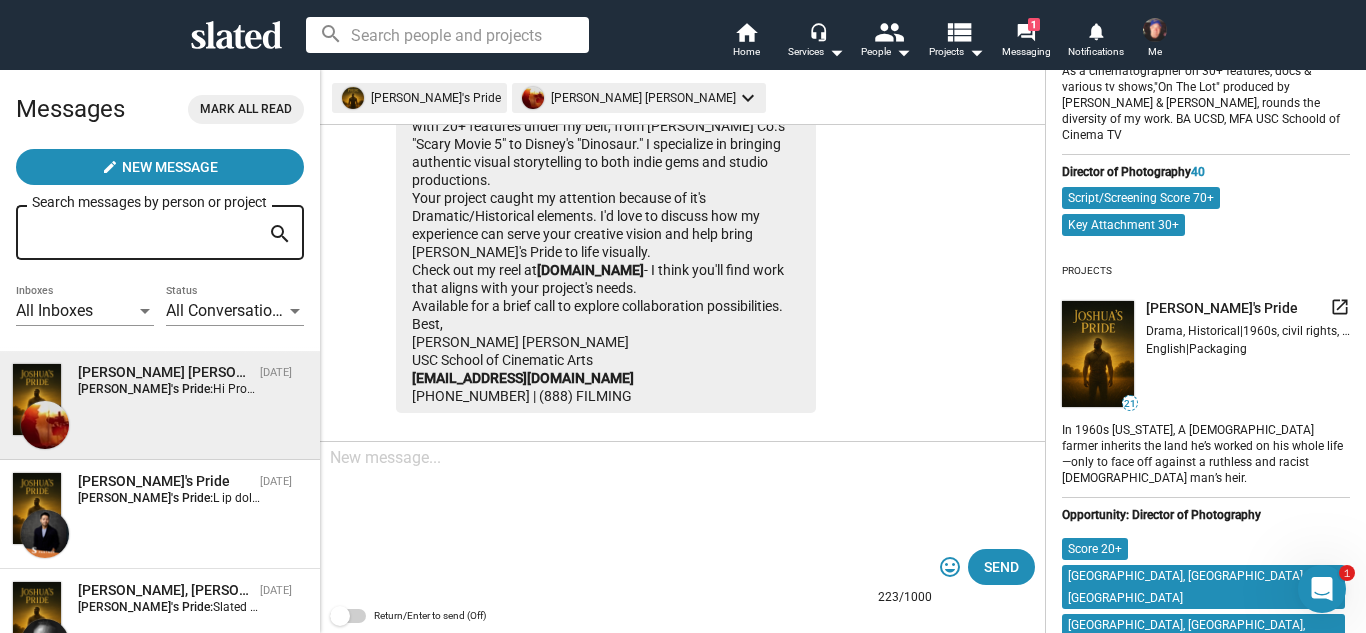 scroll, scrollTop: 161, scrollLeft: 0, axis: vertical 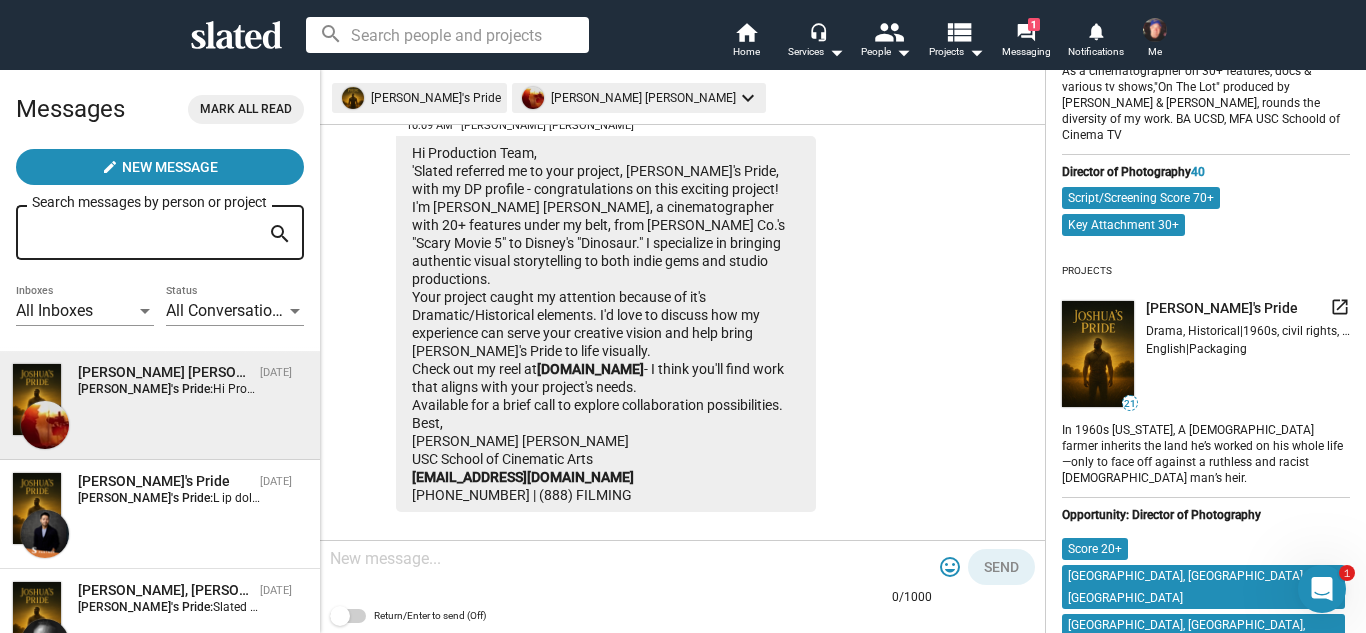 paste on "Hello [PERSON_NAME],
I enjoyed your demo reel. We are currently looking for a Director who can attract bankable Talent. We are probably about a month away from making any concrete creative decisions.
Best Regards,
[PERSON_NAME]
[PHONE_NUMBER]
[EMAIL_ADDRESS][DOMAIN_NAME]" 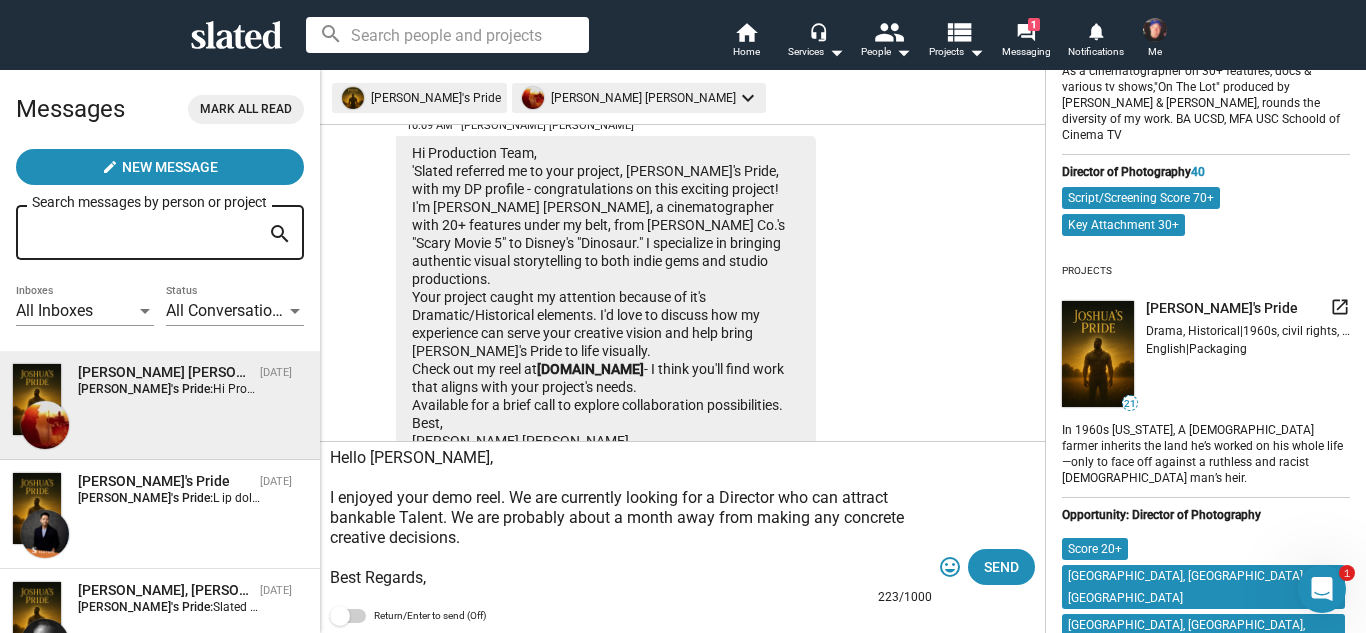 scroll, scrollTop: 260, scrollLeft: 0, axis: vertical 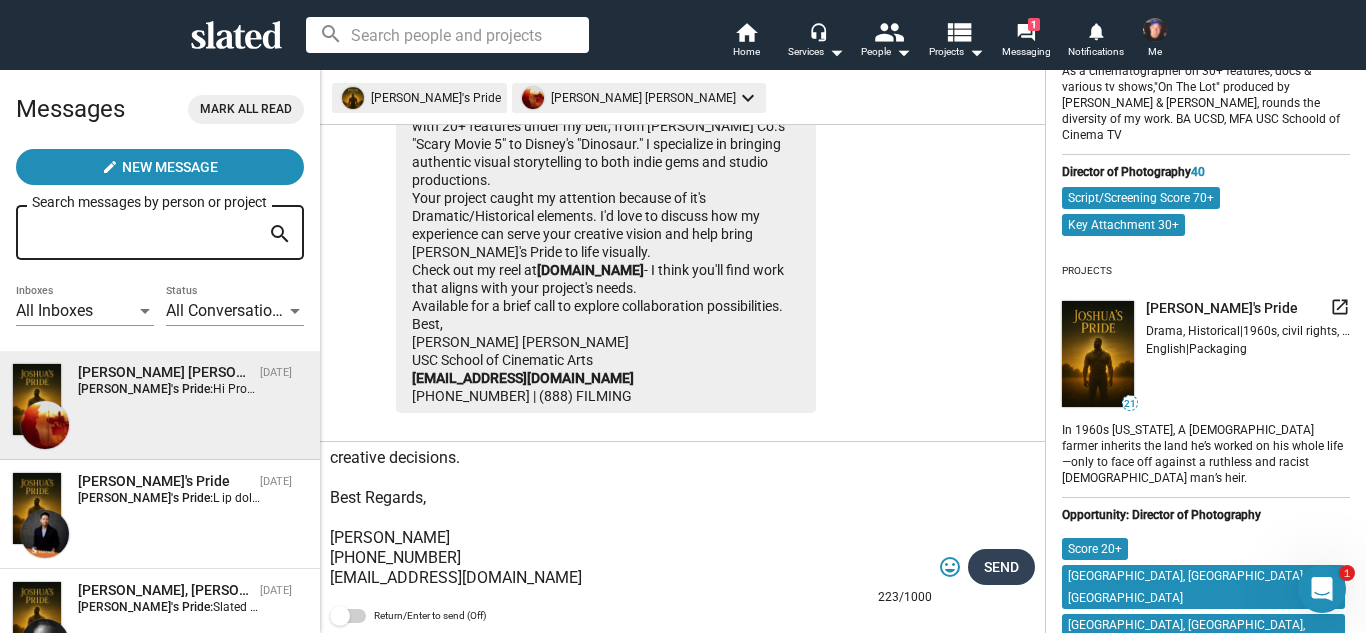 type on "Hello [PERSON_NAME],
I enjoyed your demo reel. We are currently looking for a Director who can attract bankable Talent. We are probably about a month away from making any concrete creative decisions.
Best Regards,
[PERSON_NAME]
[PHONE_NUMBER]
[EMAIL_ADDRESS][DOMAIN_NAME]" 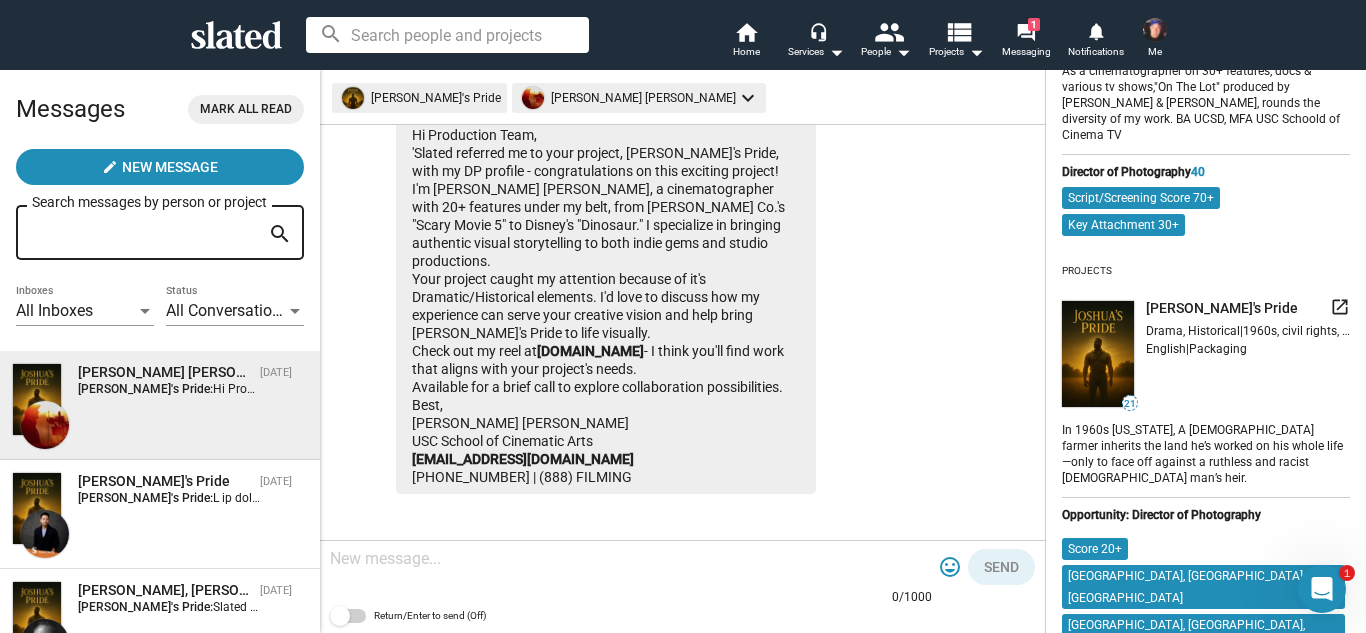 scroll, scrollTop: 0, scrollLeft: 0, axis: both 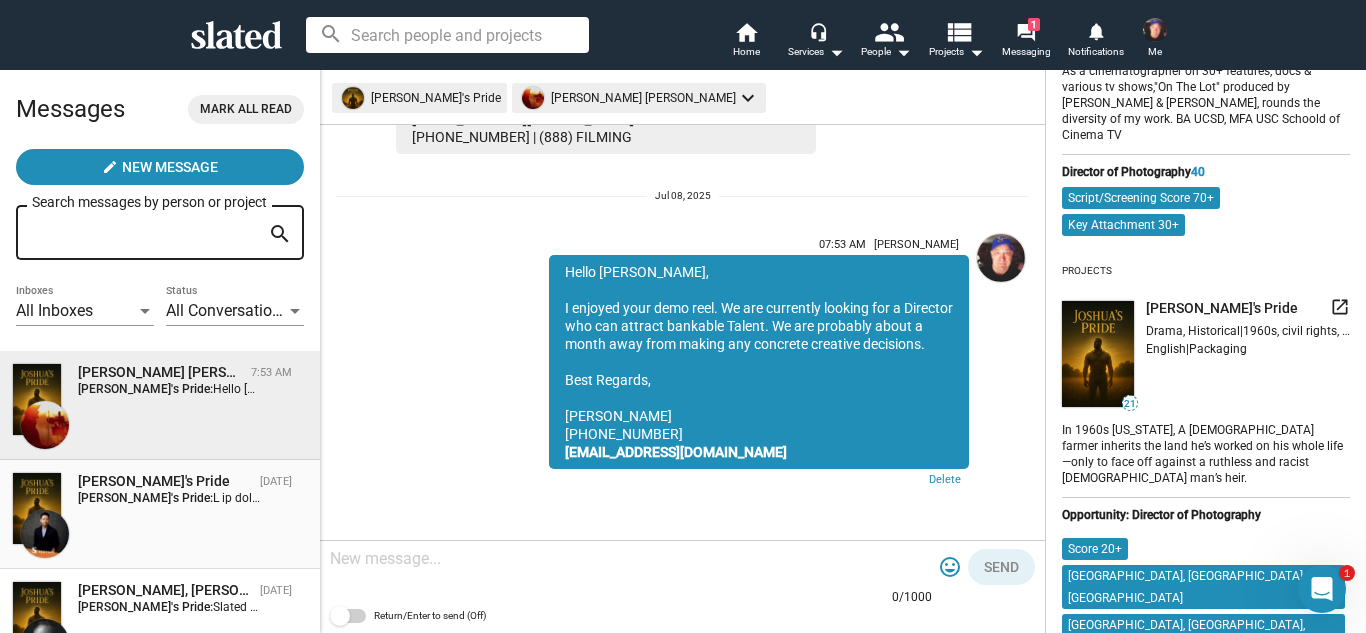 click at bounding box center [3155, 498] 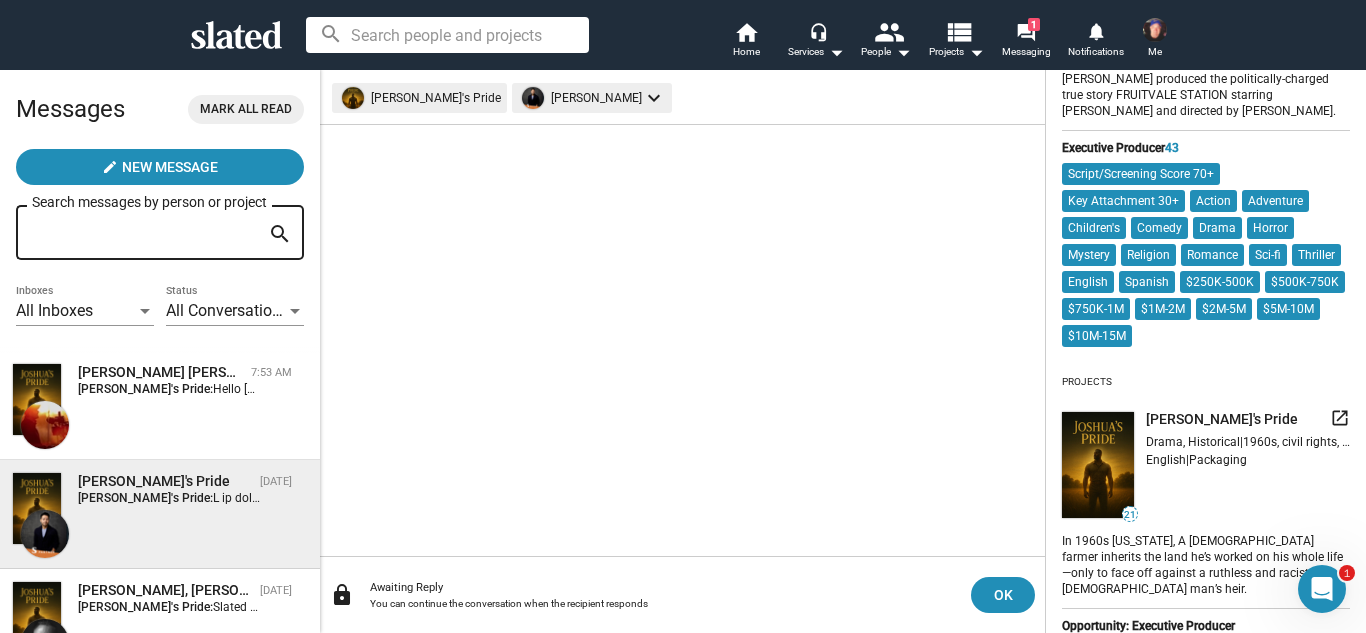 scroll, scrollTop: 185, scrollLeft: 0, axis: vertical 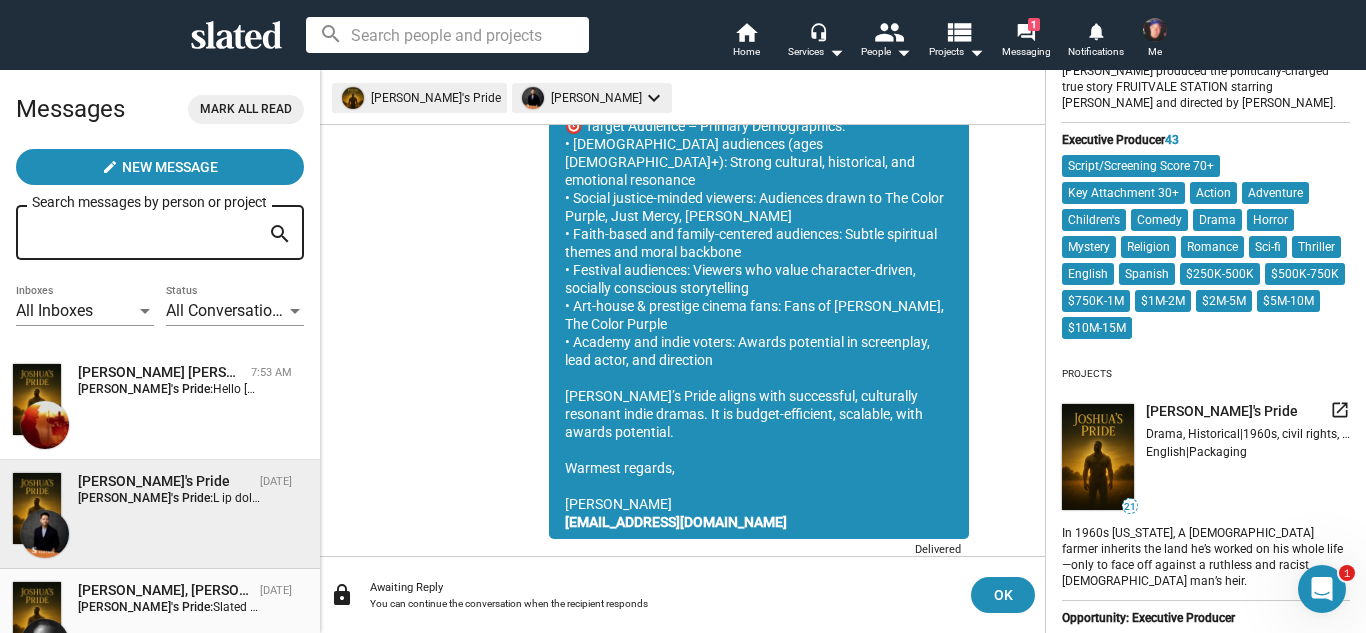 click on "Slated surfaced you as a match for my project, [PERSON_NAME]'s Pride. I would love to share more details with you and discuss if you're interested in learning more." at bounding box center [654, 607] 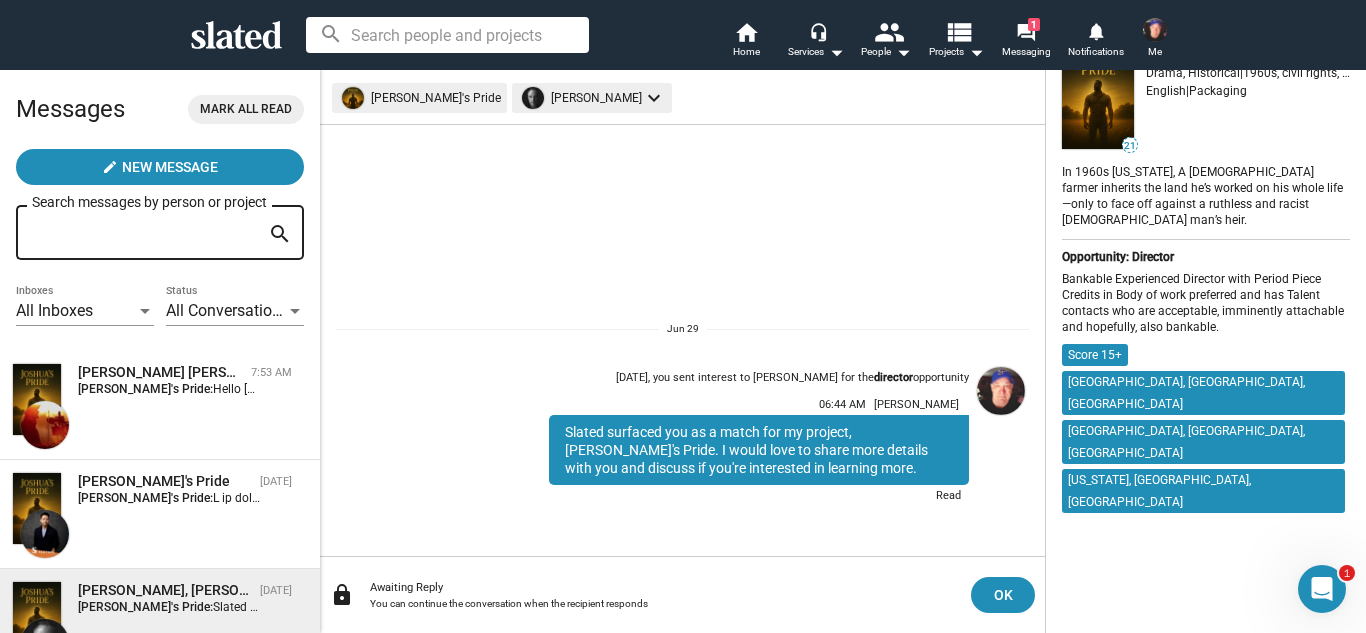 scroll, scrollTop: 462, scrollLeft: 0, axis: vertical 